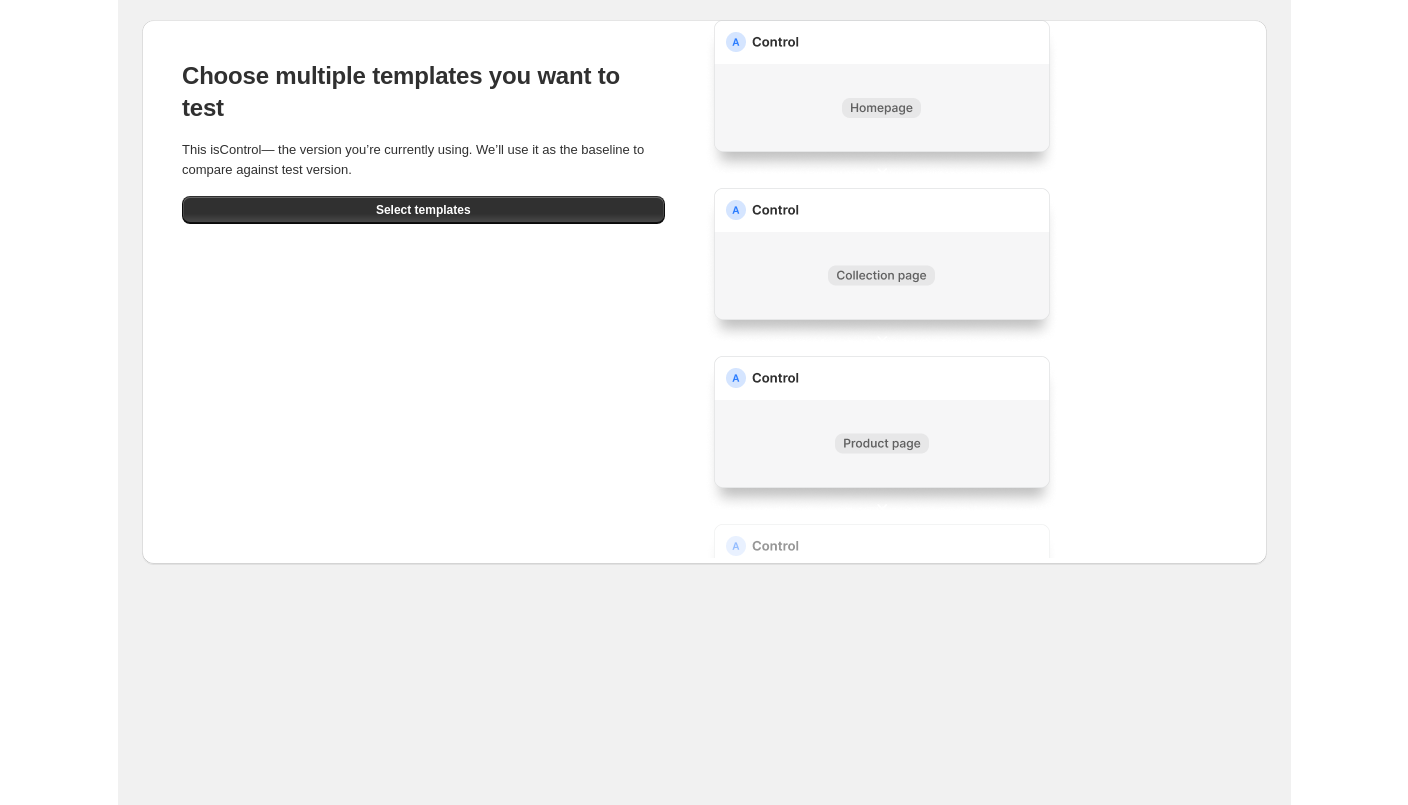 scroll, scrollTop: 0, scrollLeft: 0, axis: both 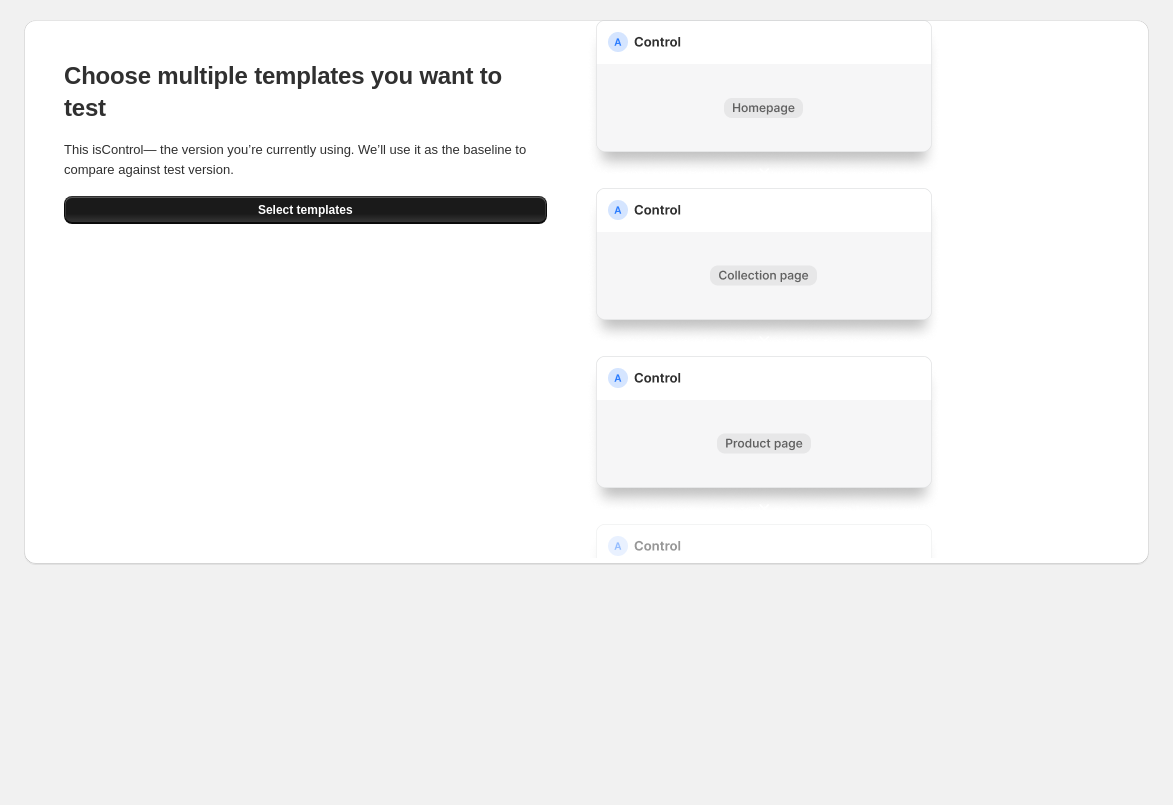 click on "Select templates" at bounding box center (305, 210) 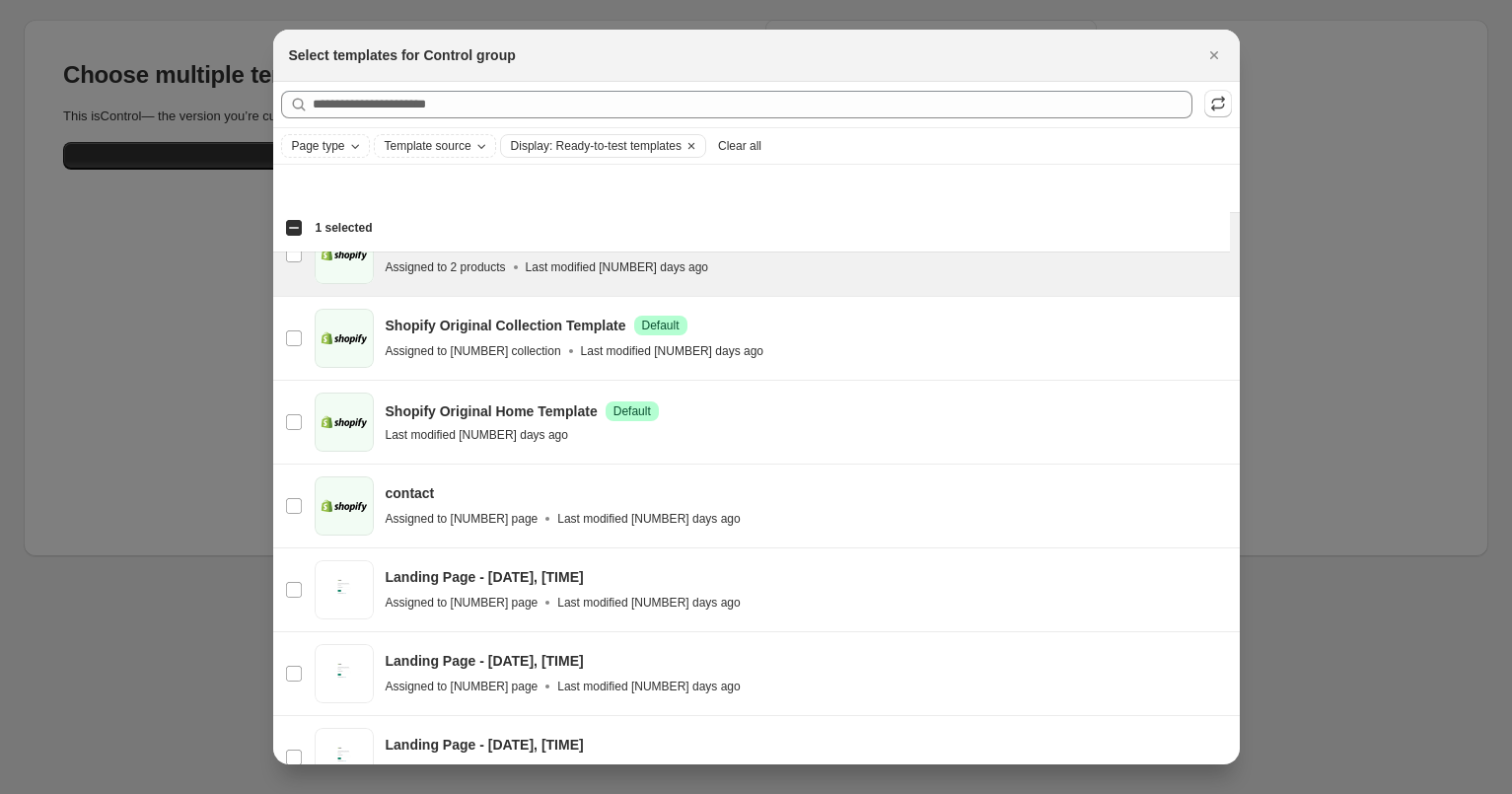 click on "Select templates" at bounding box center (1165, 830) 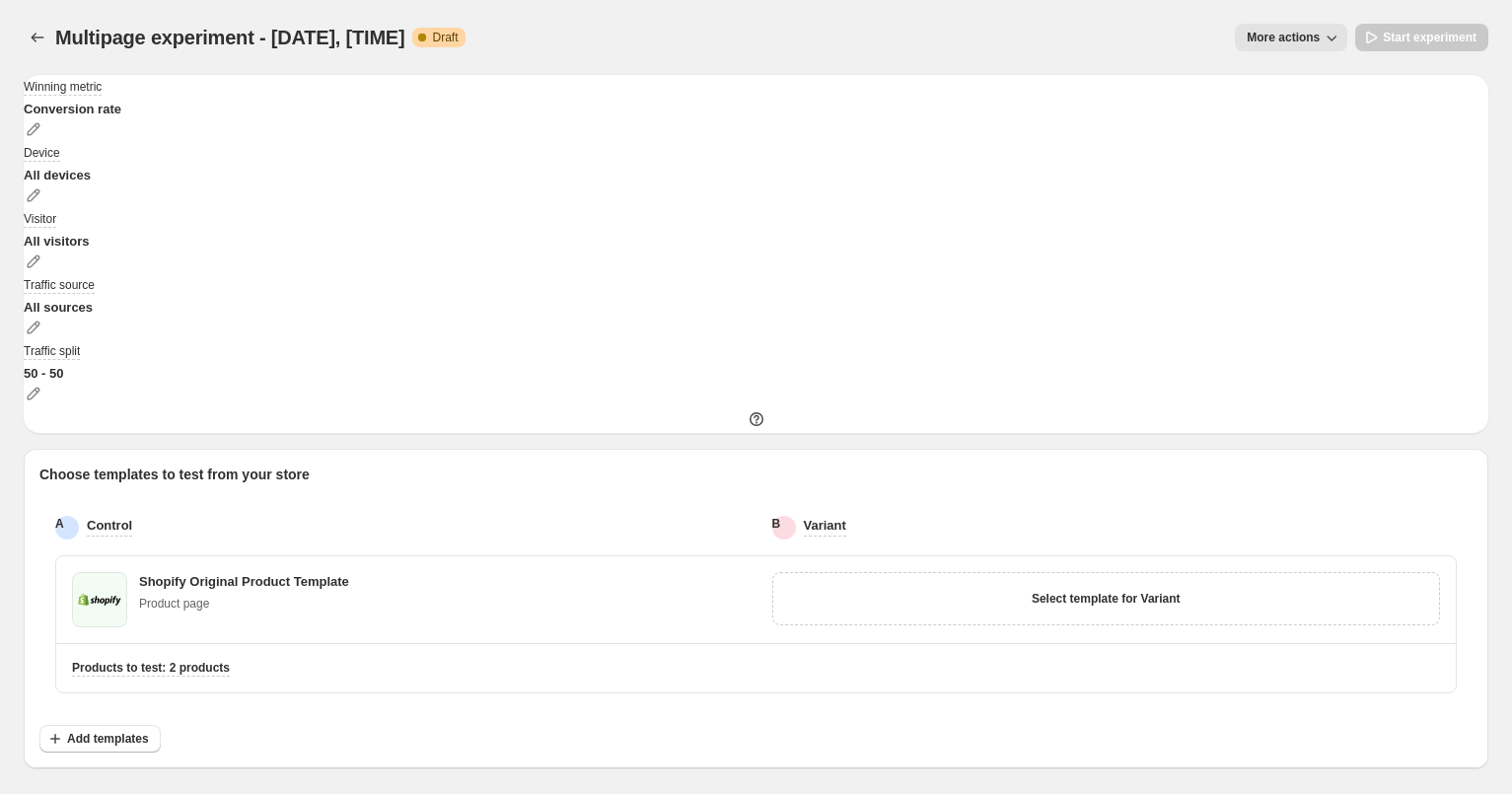 drag, startPoint x: 846, startPoint y: 503, endPoint x: 732, endPoint y: 509, distance: 114.15779 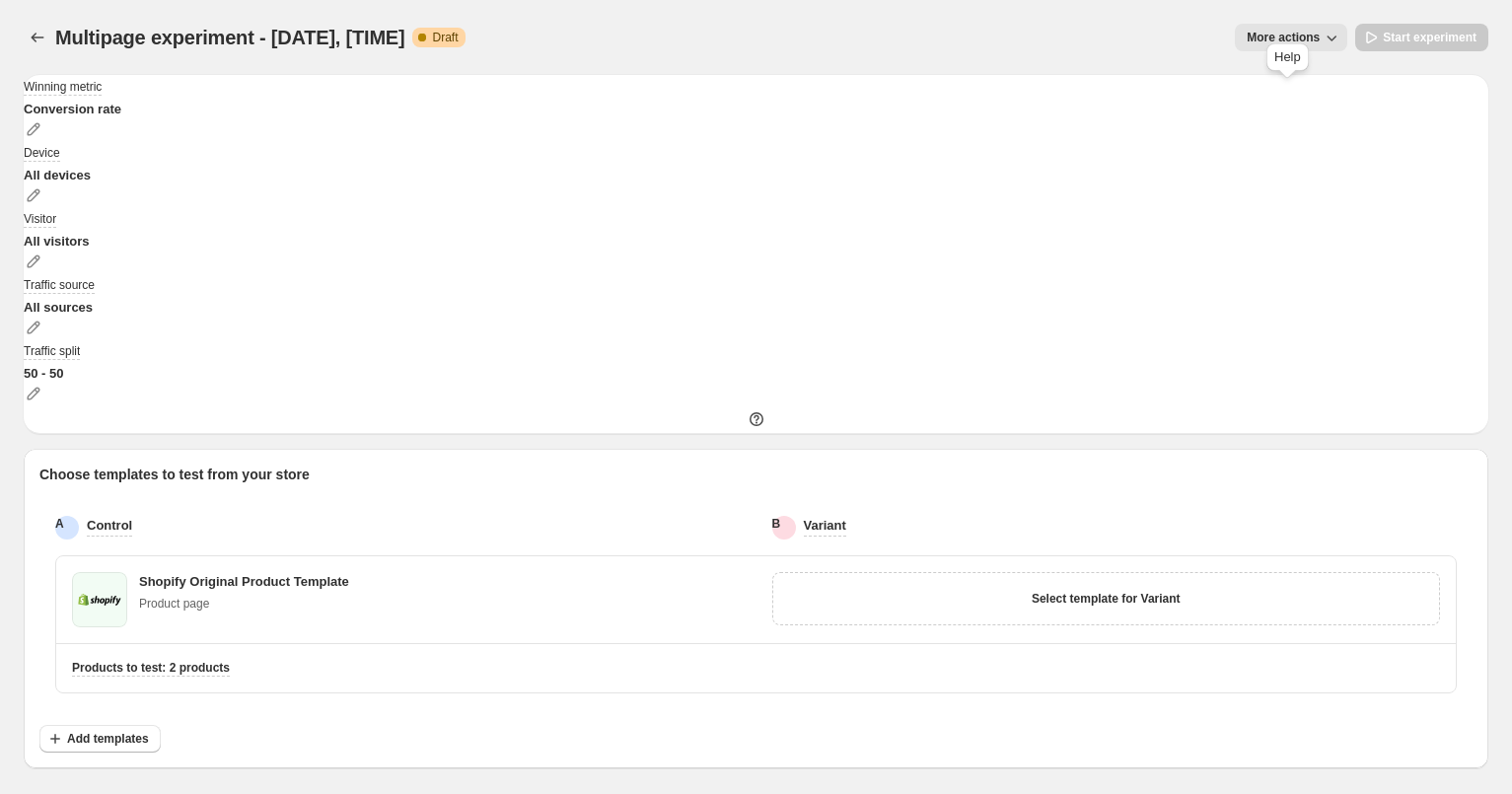 click at bounding box center [756, 419] 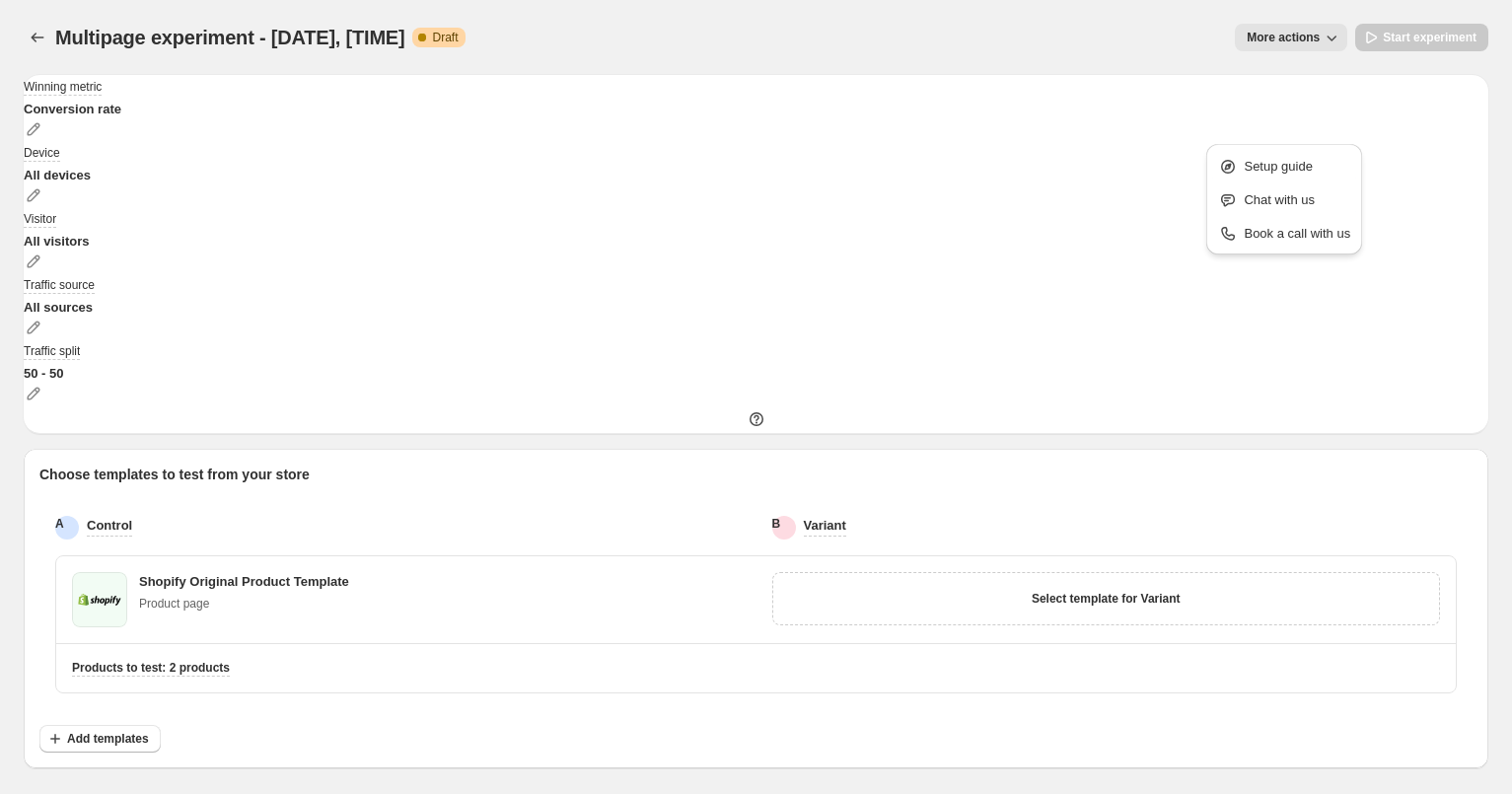 click on "Setup guide" at bounding box center [1277, 166] 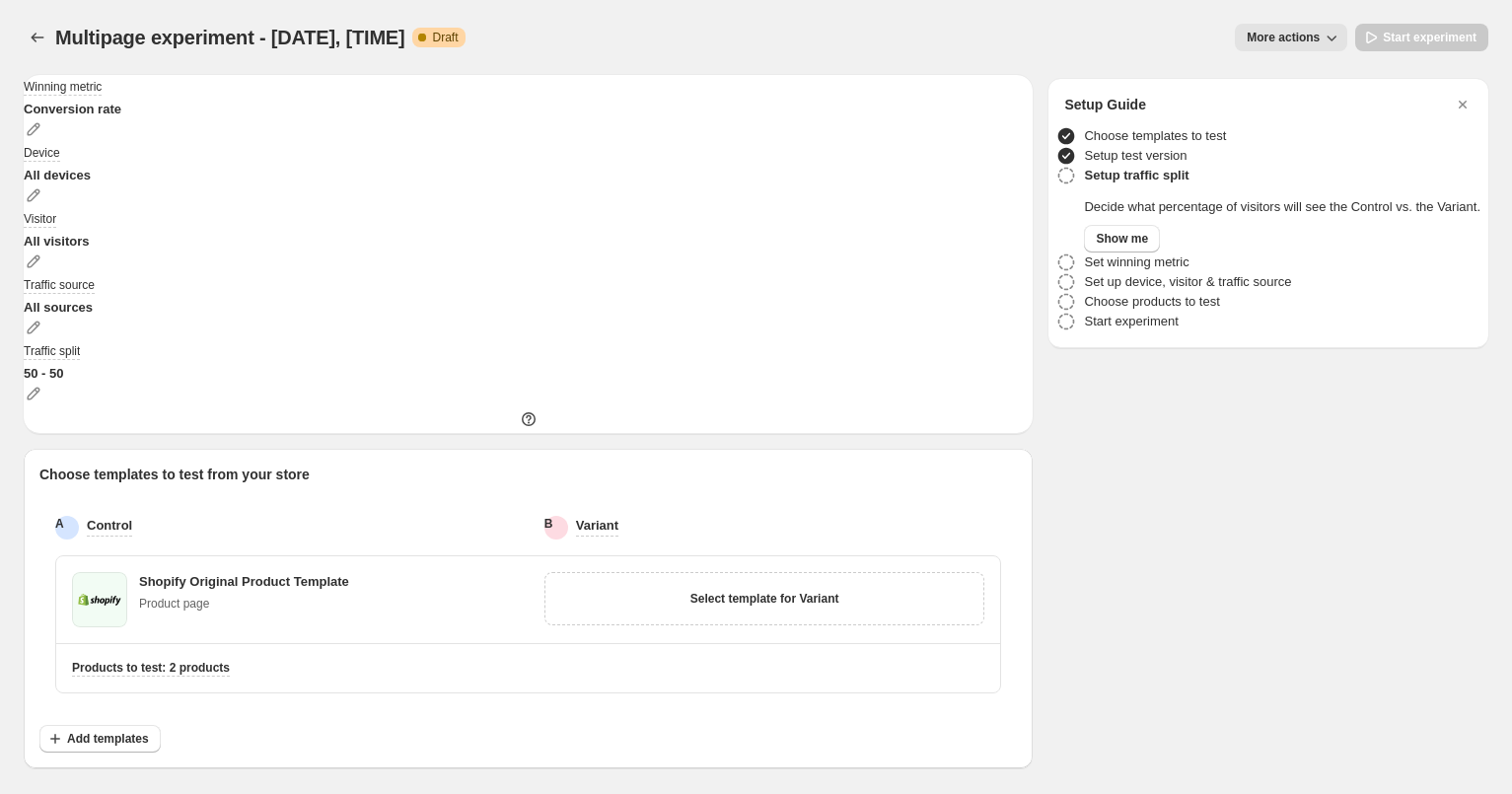 drag, startPoint x: 766, startPoint y: 1, endPoint x: 662, endPoint y: 1, distance: 104 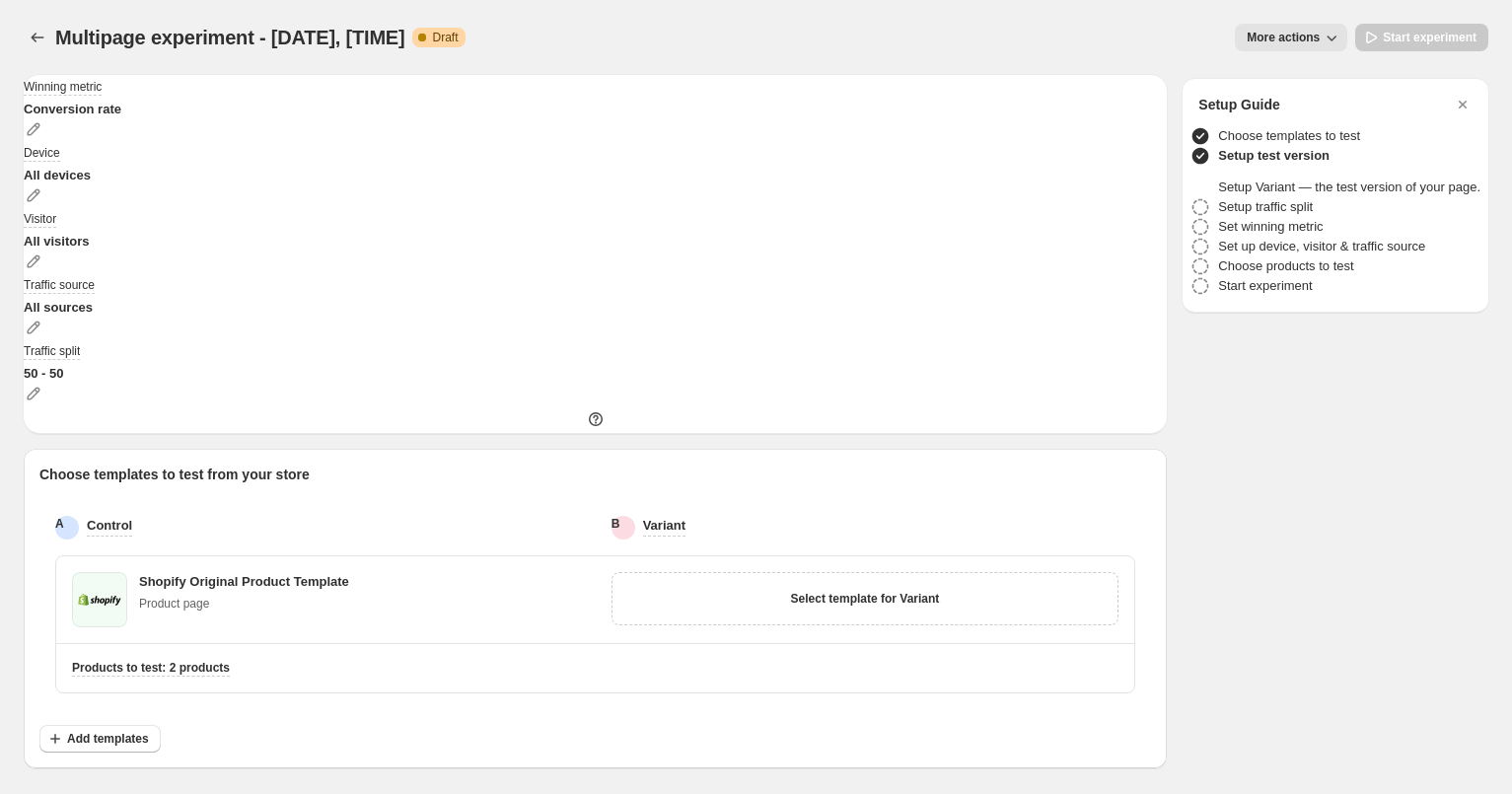click on "Choose templates to test" at bounding box center (1289, 136) 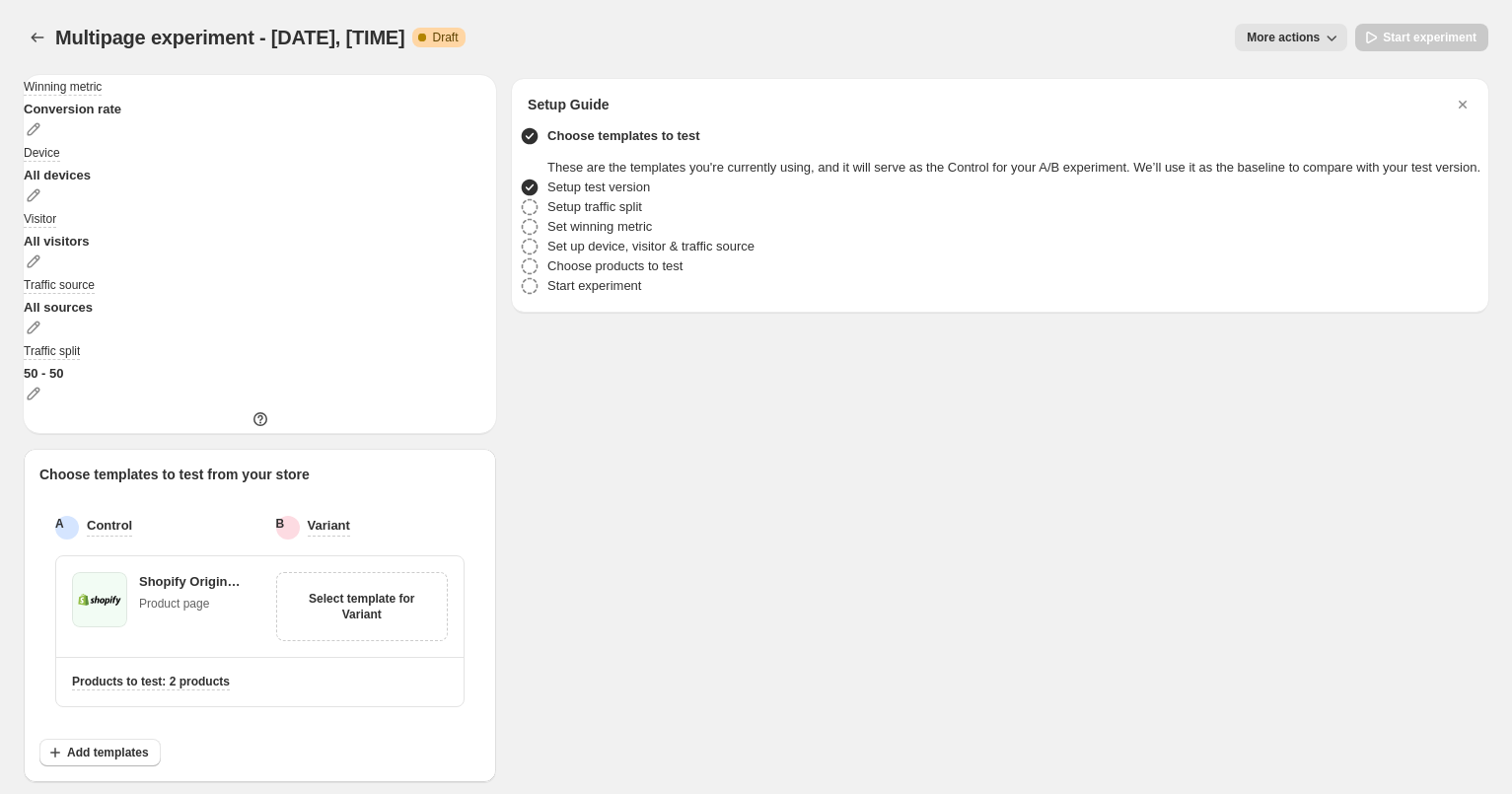 click on "Setup traffic split" at bounding box center [595, 207] 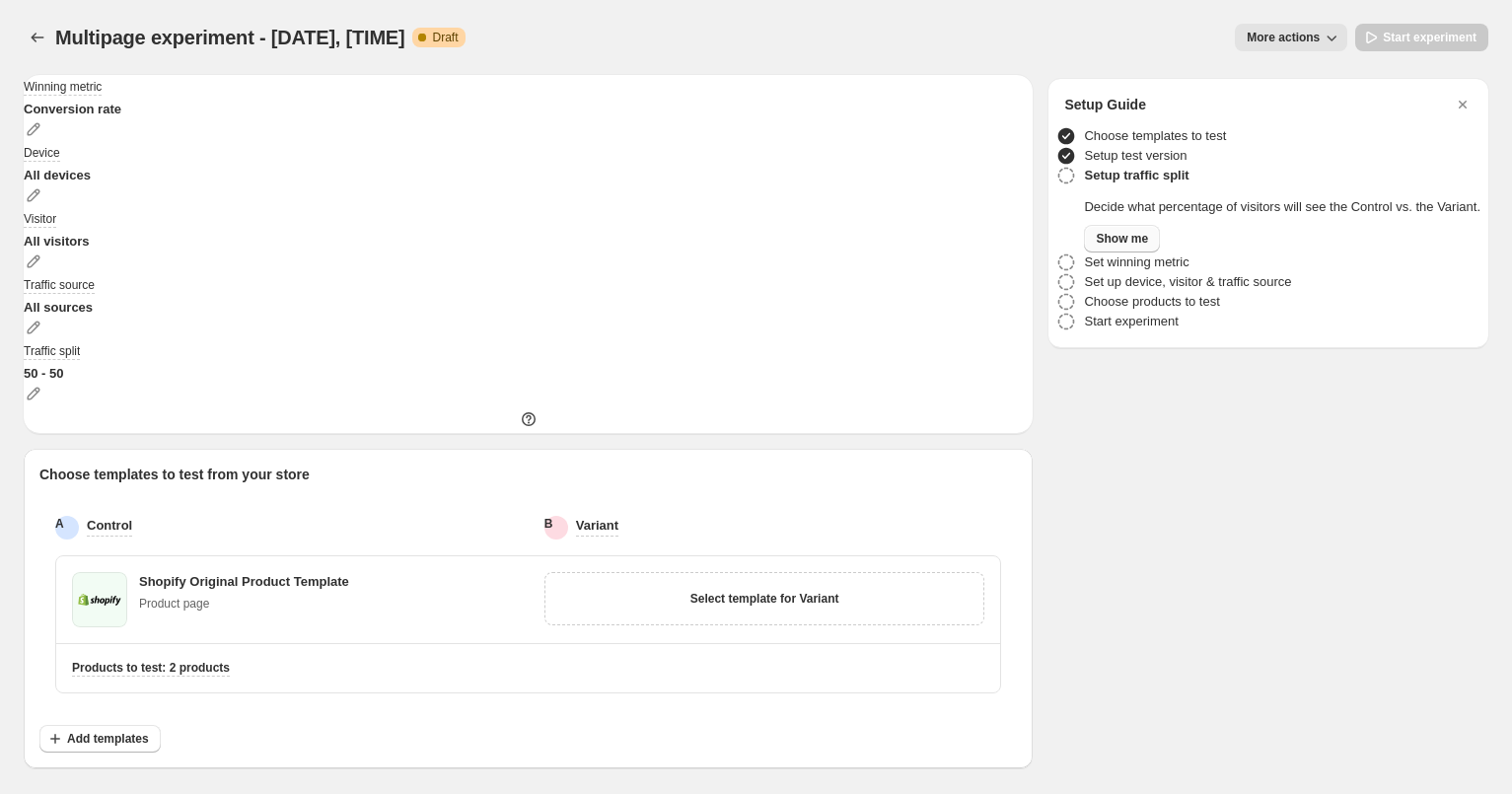 click on "Show me" at bounding box center (1121, 239) 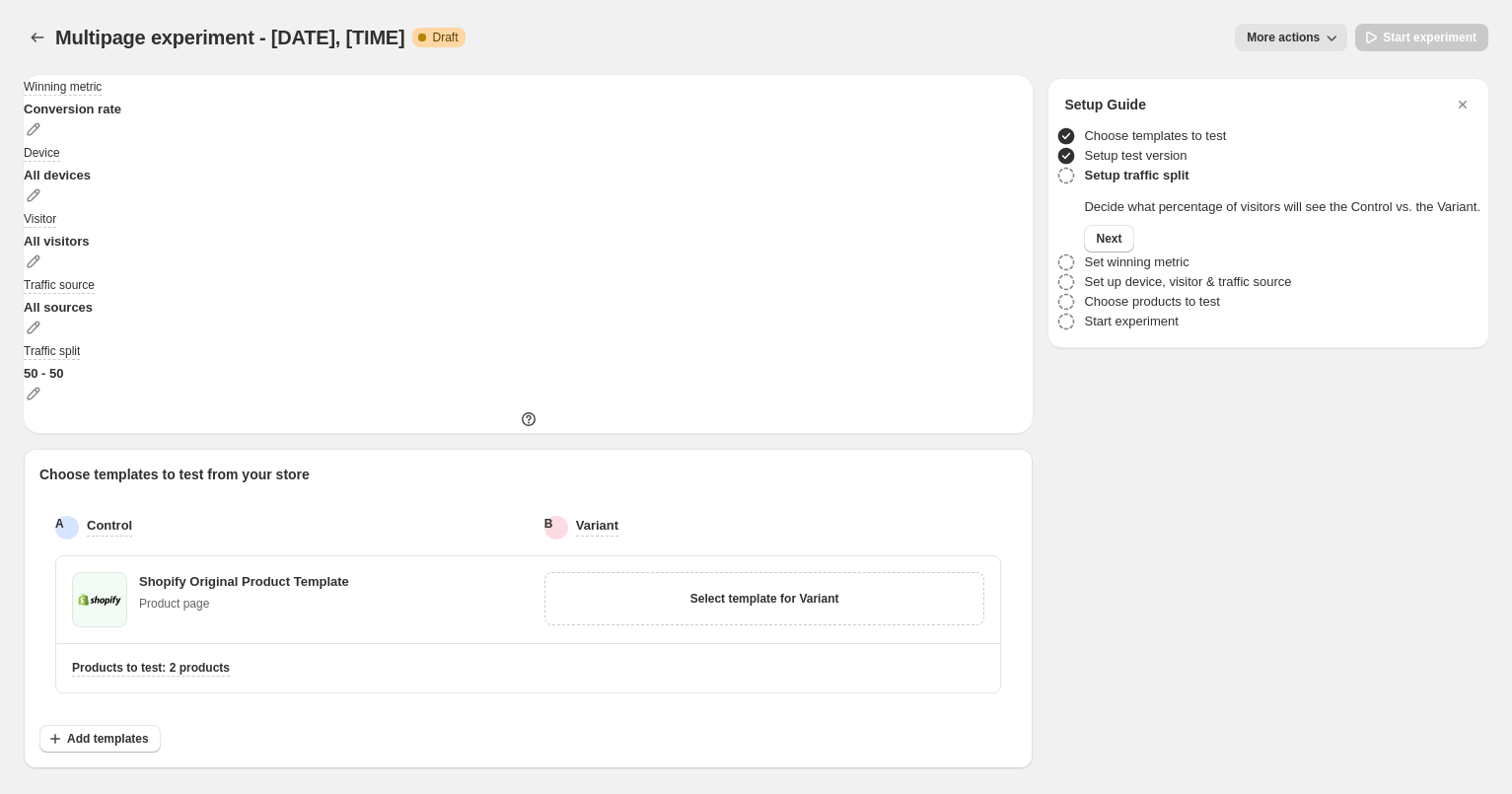 click on "Setup test version" at bounding box center (1268, 136) 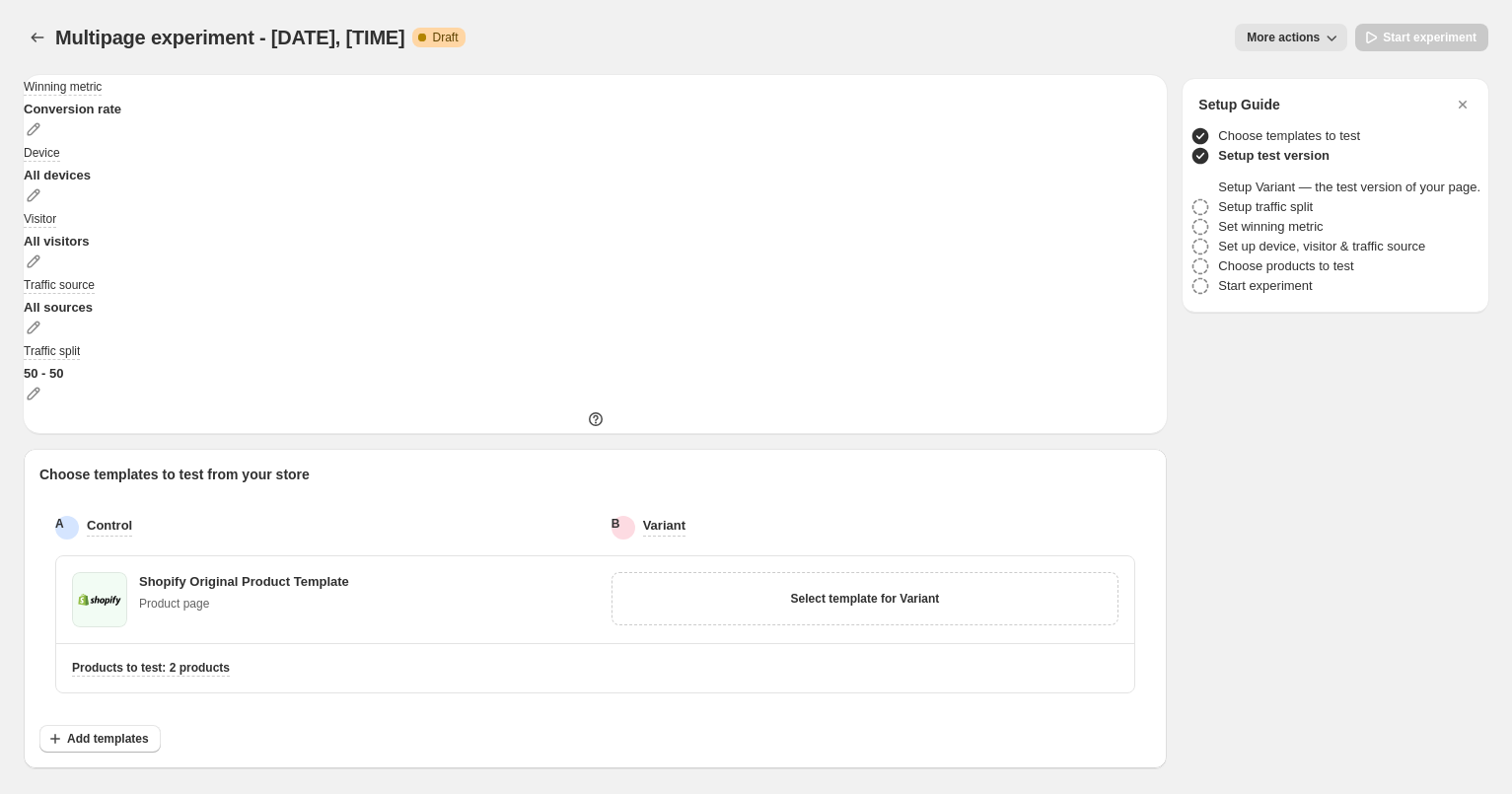 click on "Choose templates to test" at bounding box center (1289, 136) 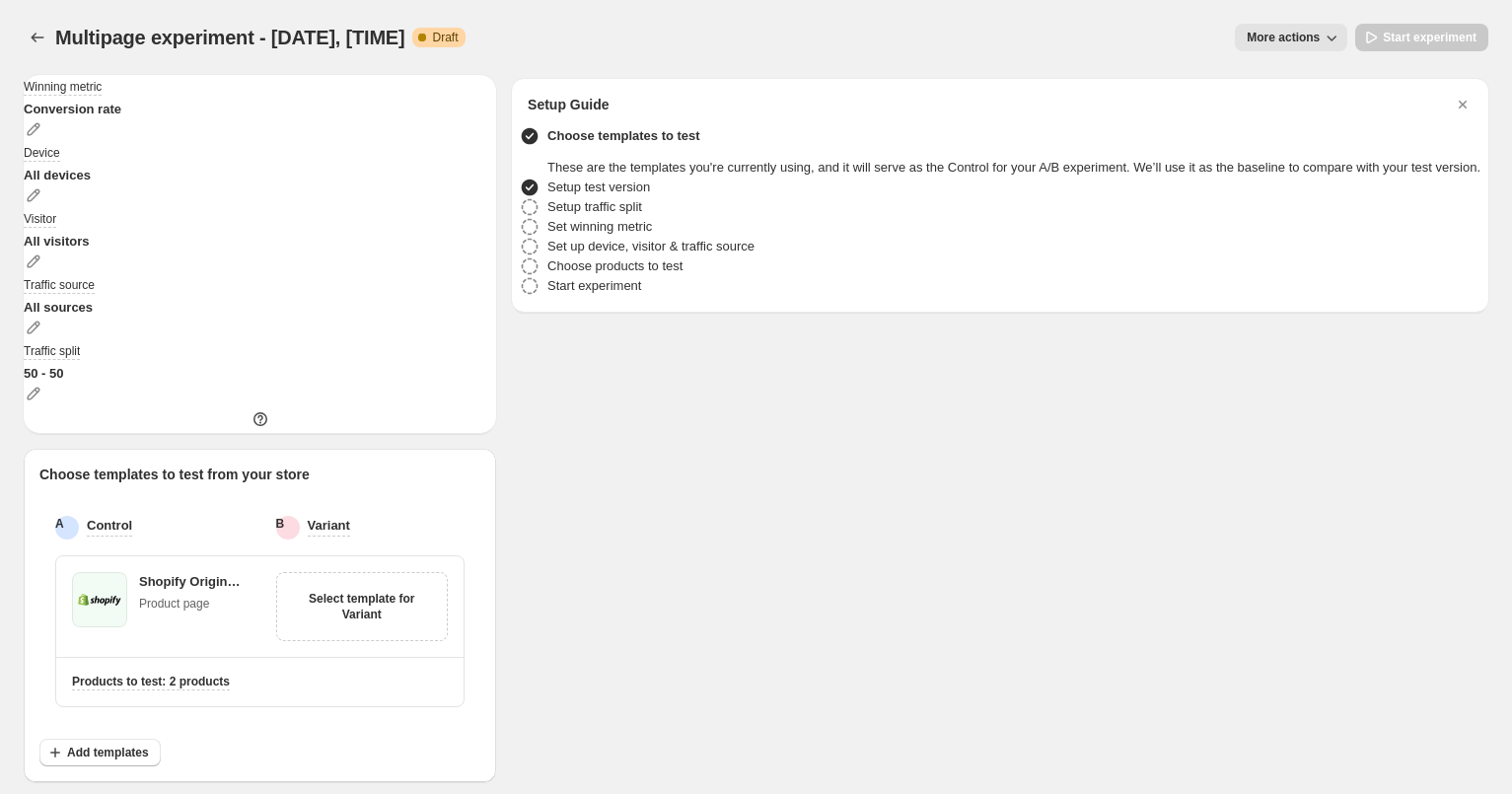 click on "Setup traffic split" at bounding box center (595, 207) 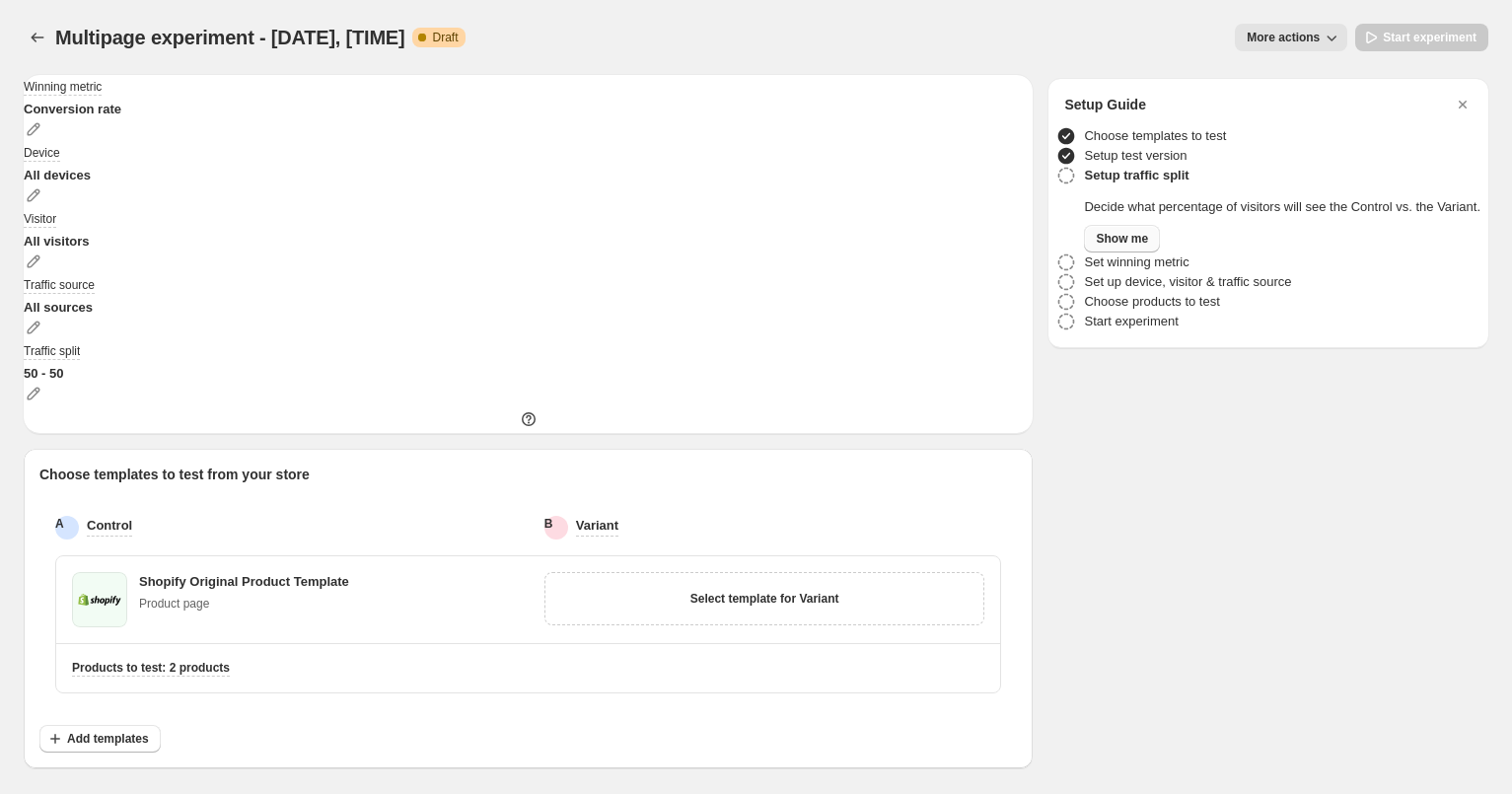 click on "Show me" at bounding box center [1121, 239] 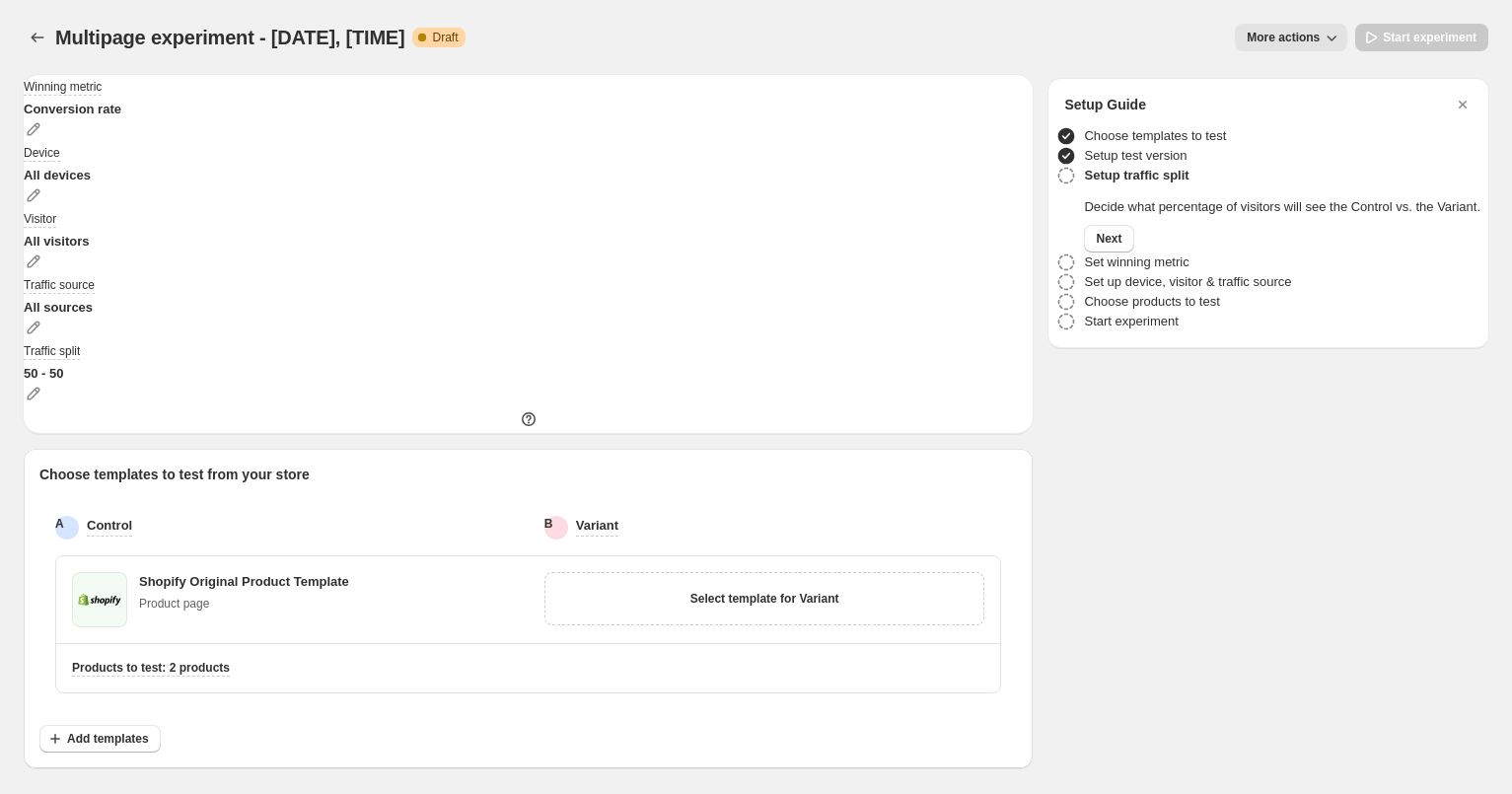 click on "Set winning metric" at bounding box center (1136, 262) 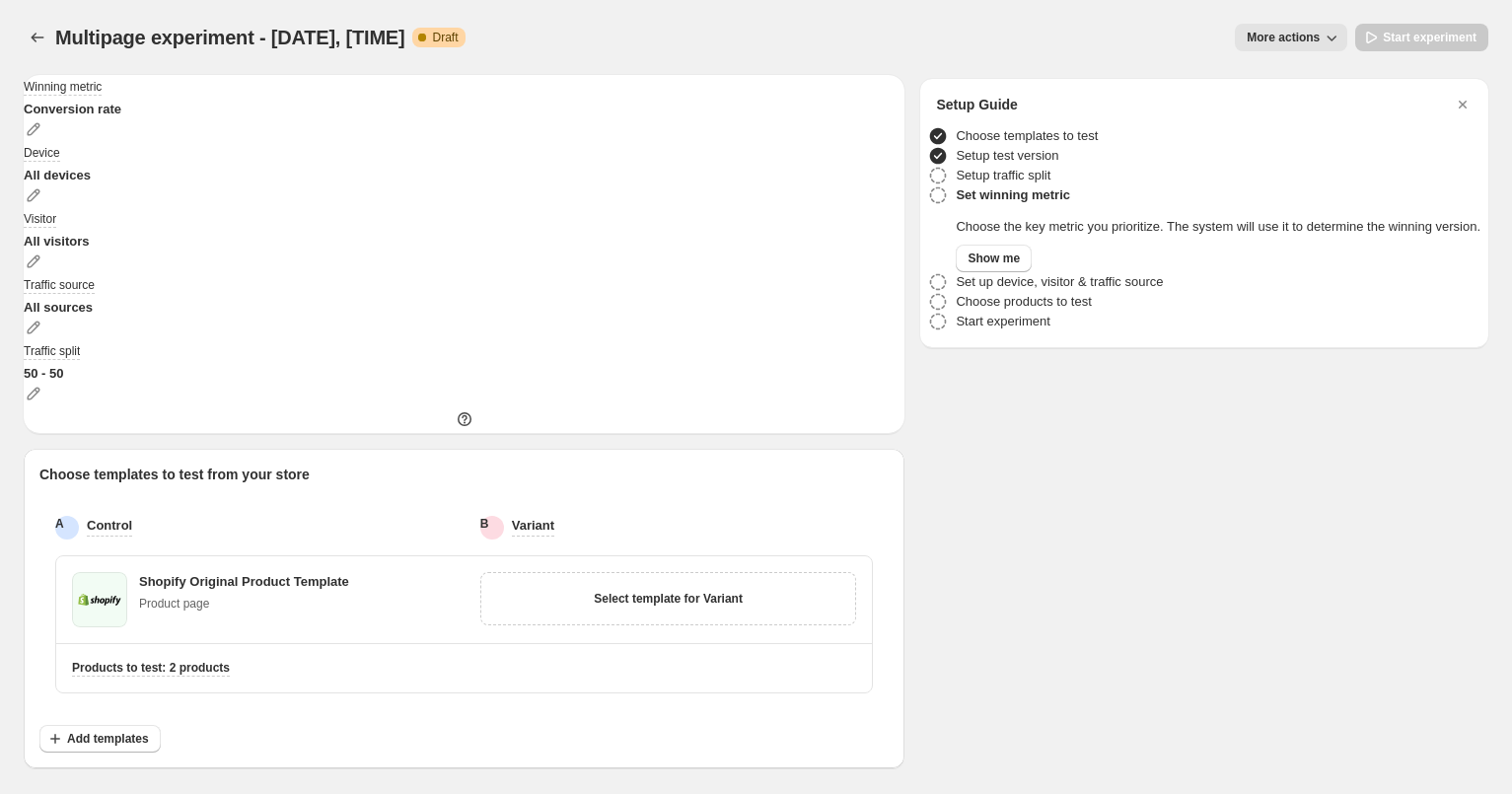 click on "Start experiment" at bounding box center (1002, 322) 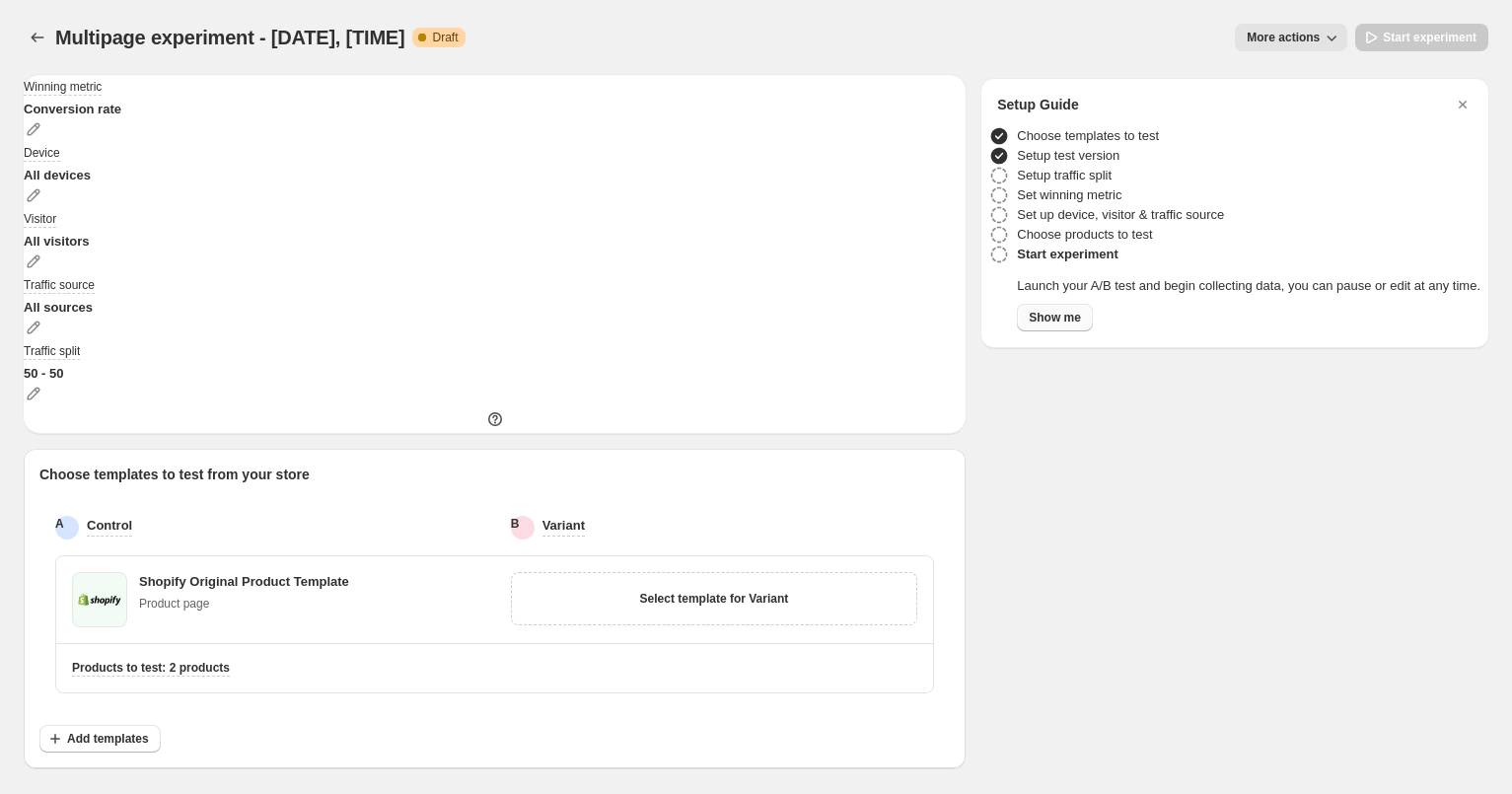 click on "Show me" at bounding box center (1054, 318) 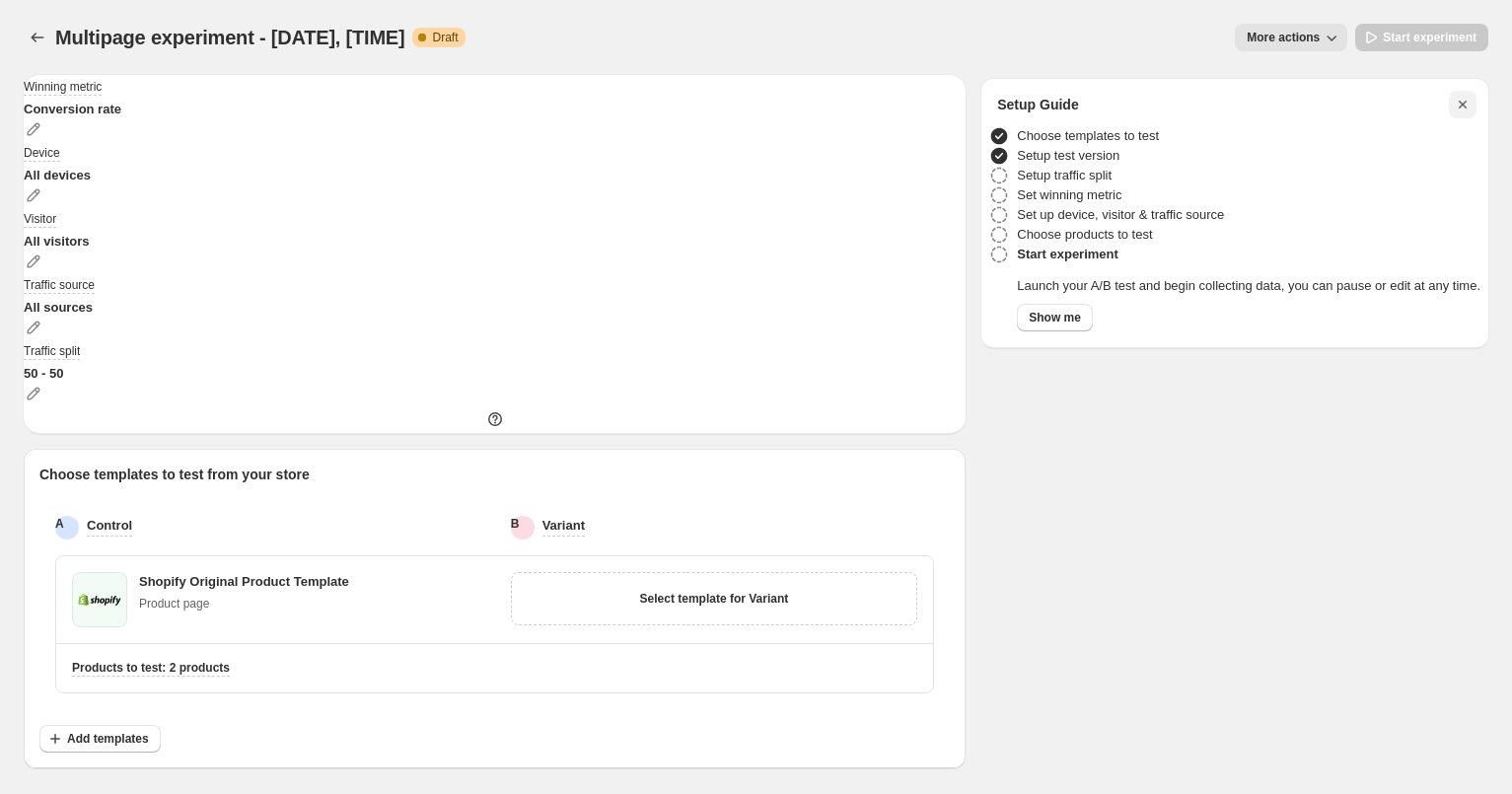 click at bounding box center (1463, 105) 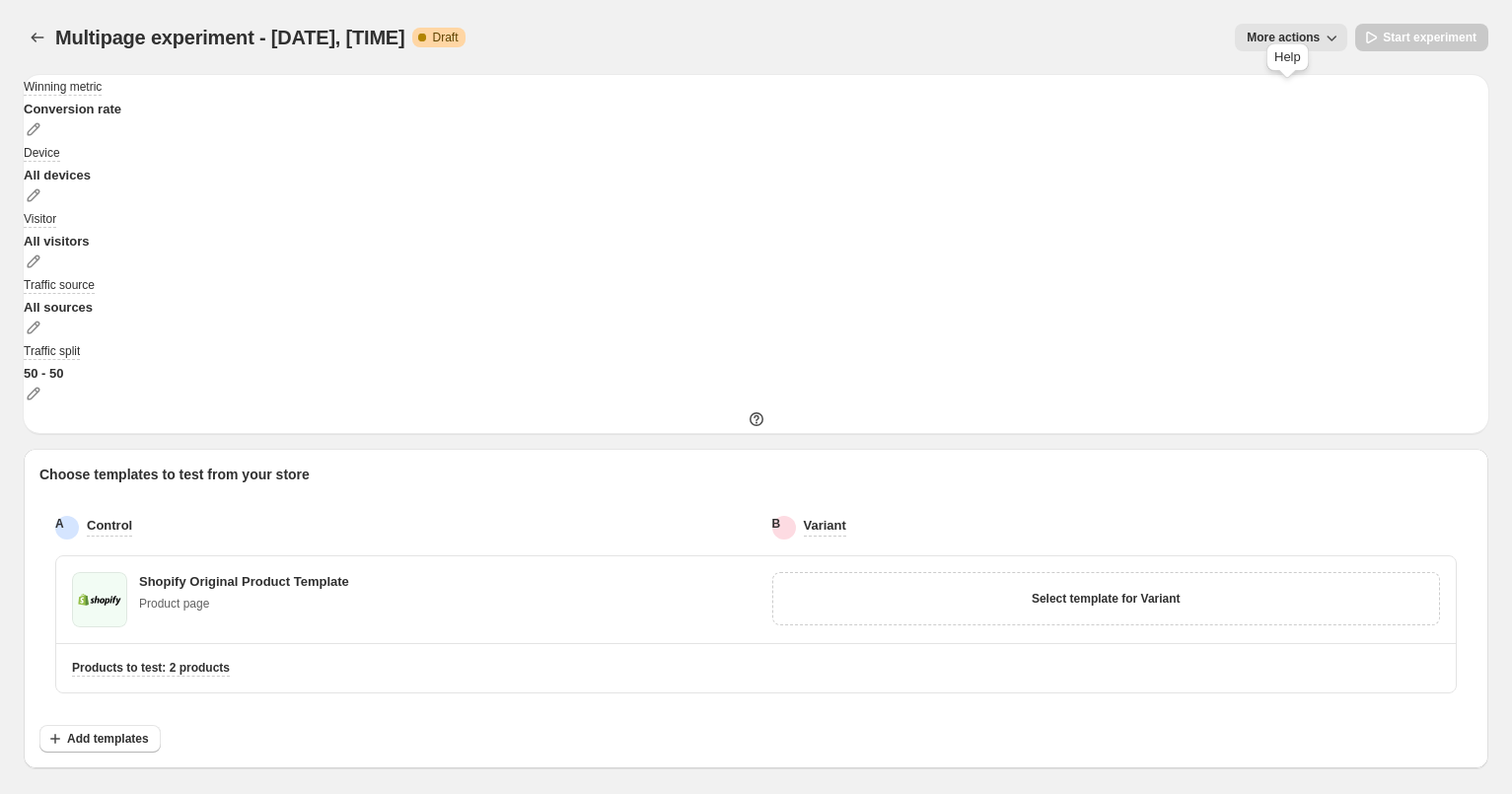 drag, startPoint x: 1288, startPoint y: 98, endPoint x: 1273, endPoint y: 137, distance: 41.78516 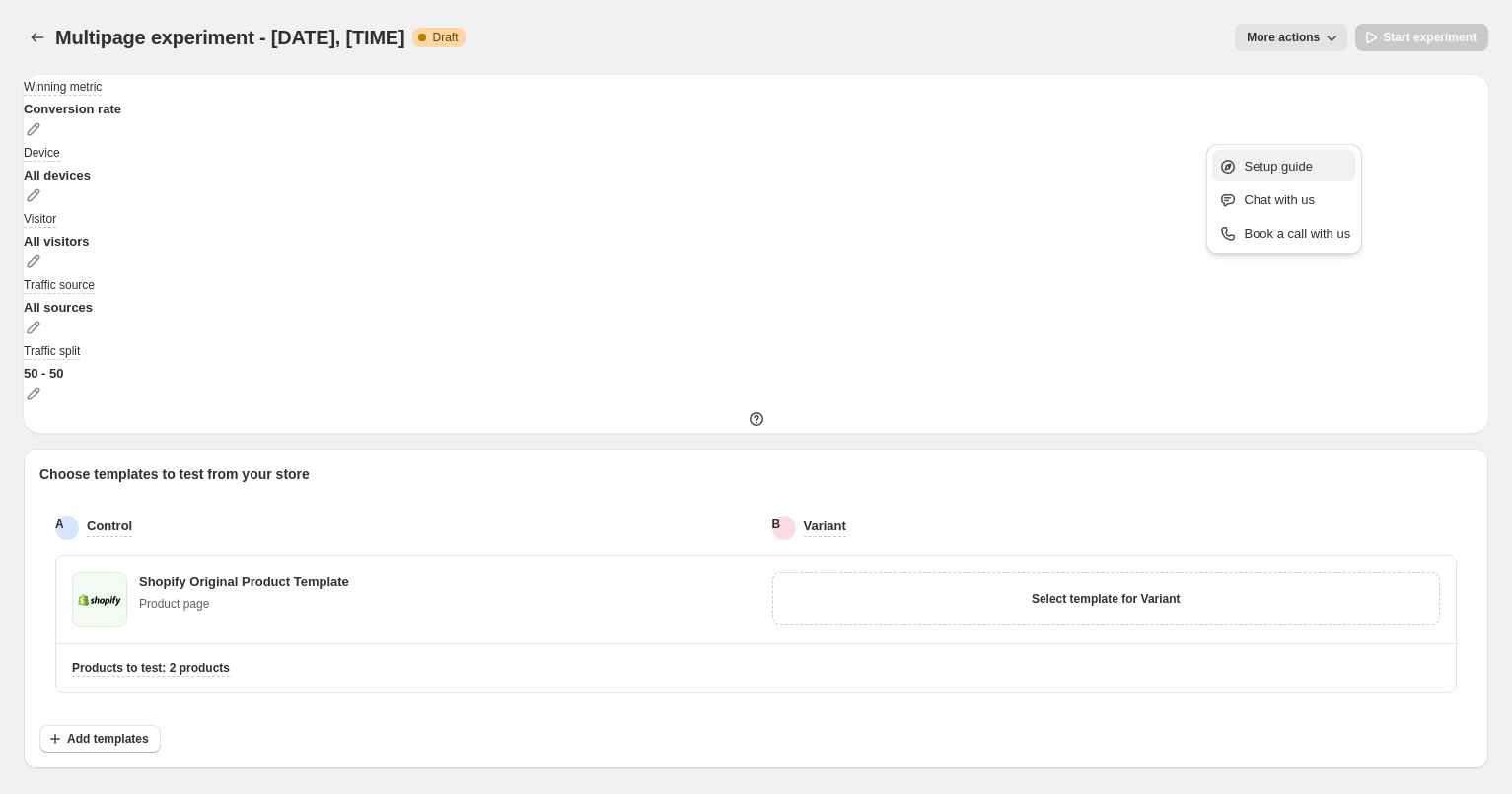 click on "Setup guide" at bounding box center [1284, 166] 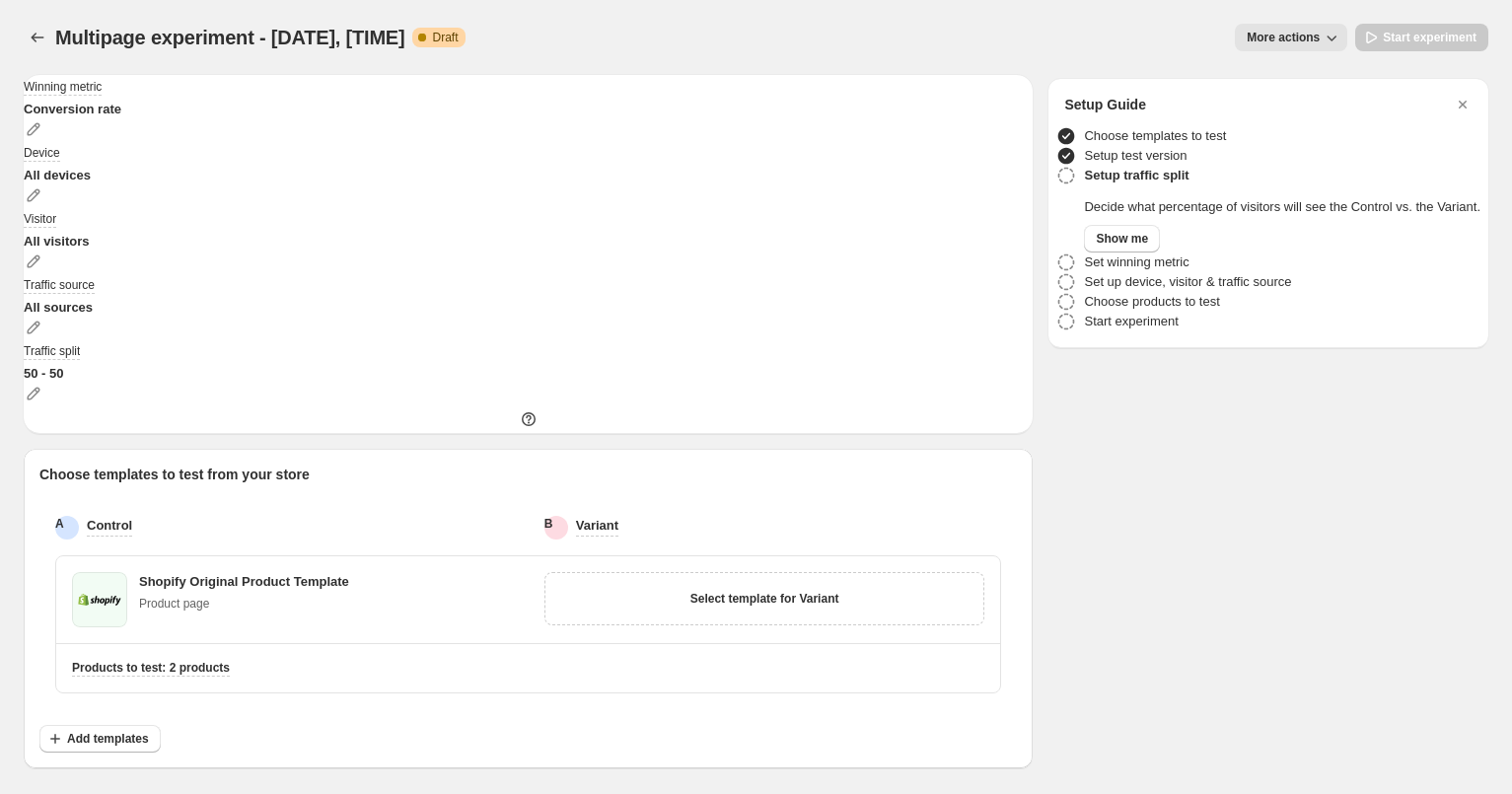 click on "Choose products to test" at bounding box center [1268, 302] 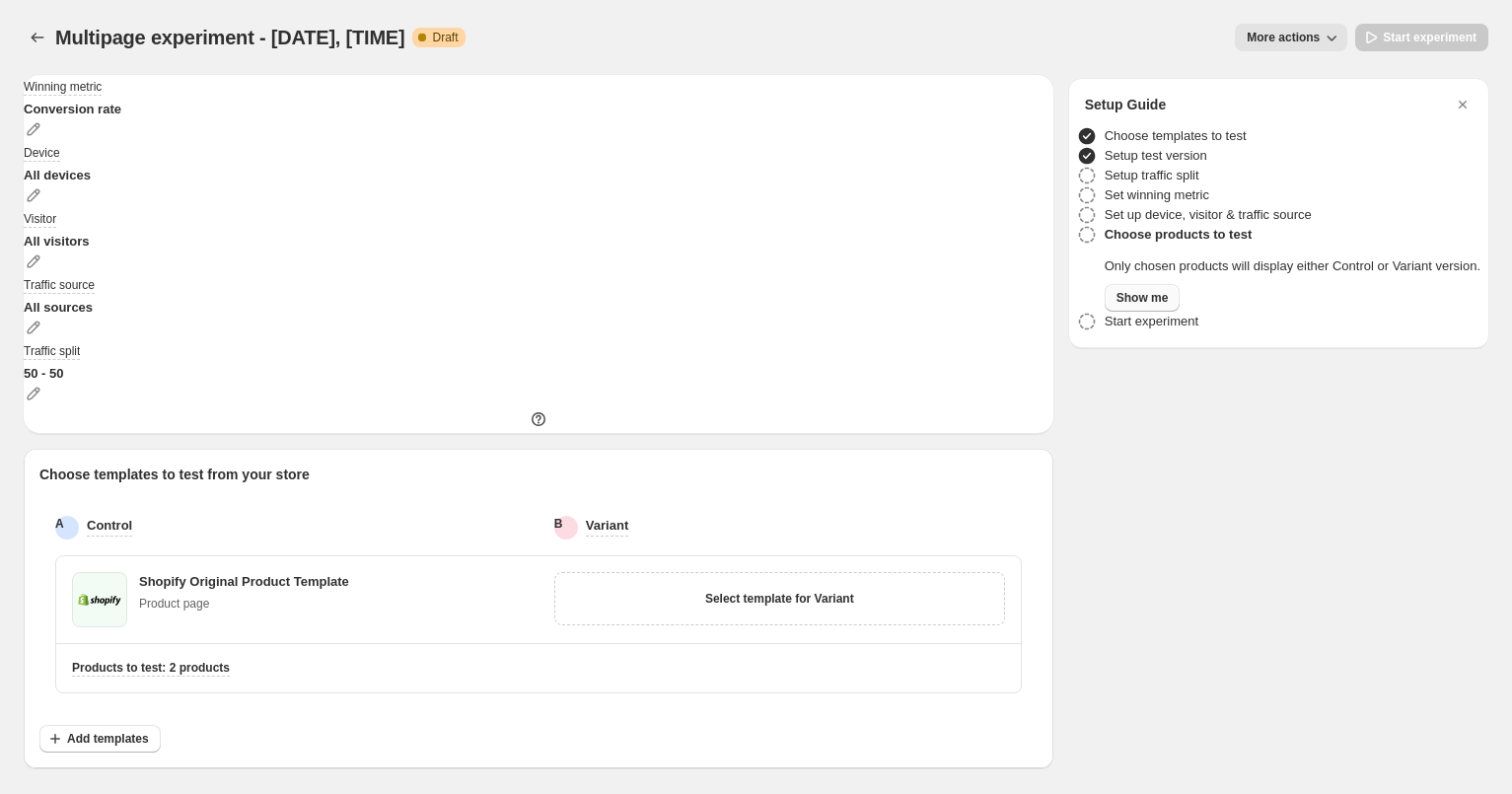 click on "Show me" at bounding box center (1142, 298) 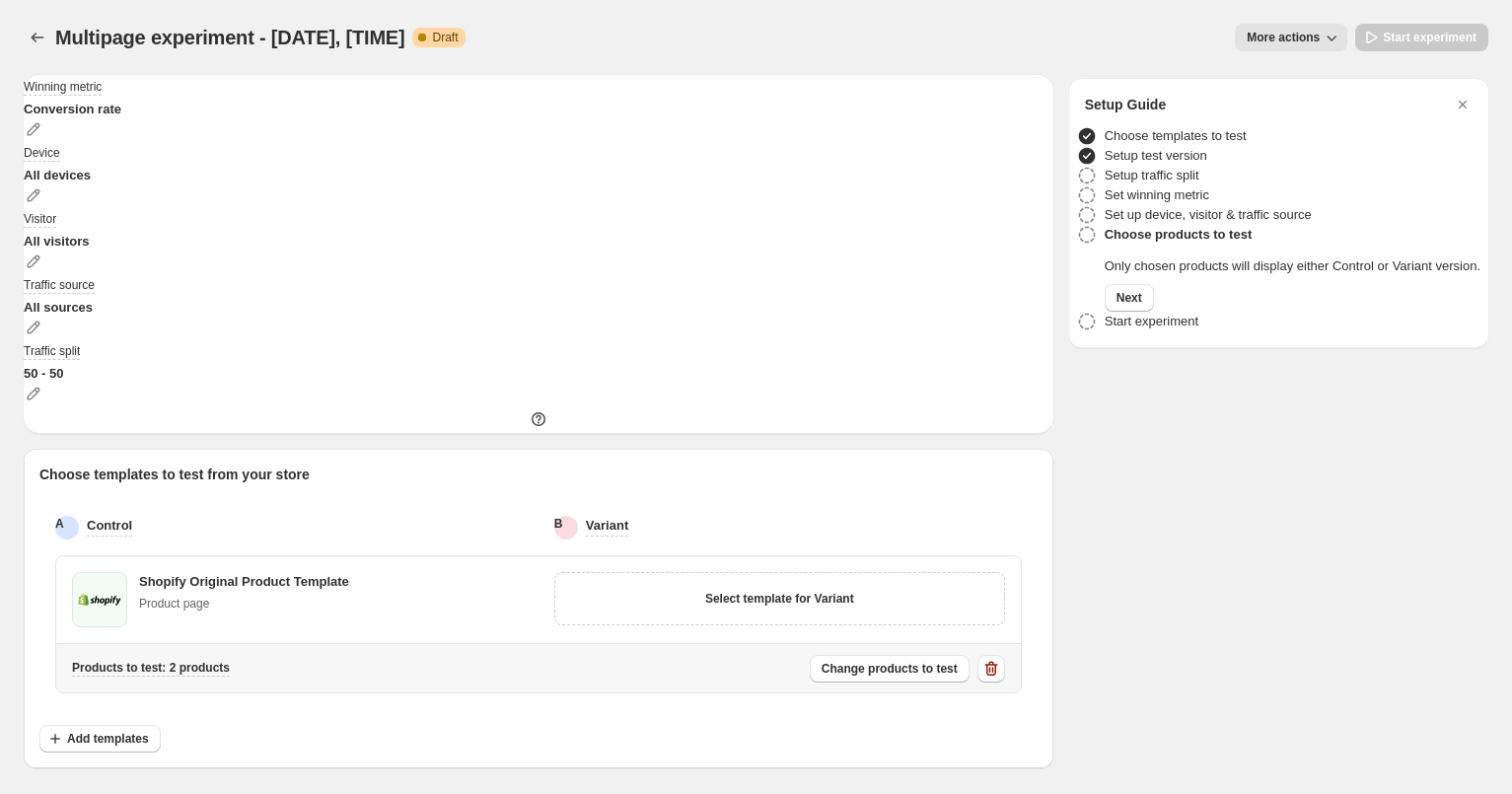 click on "Set winning metric" at bounding box center [1157, 195] 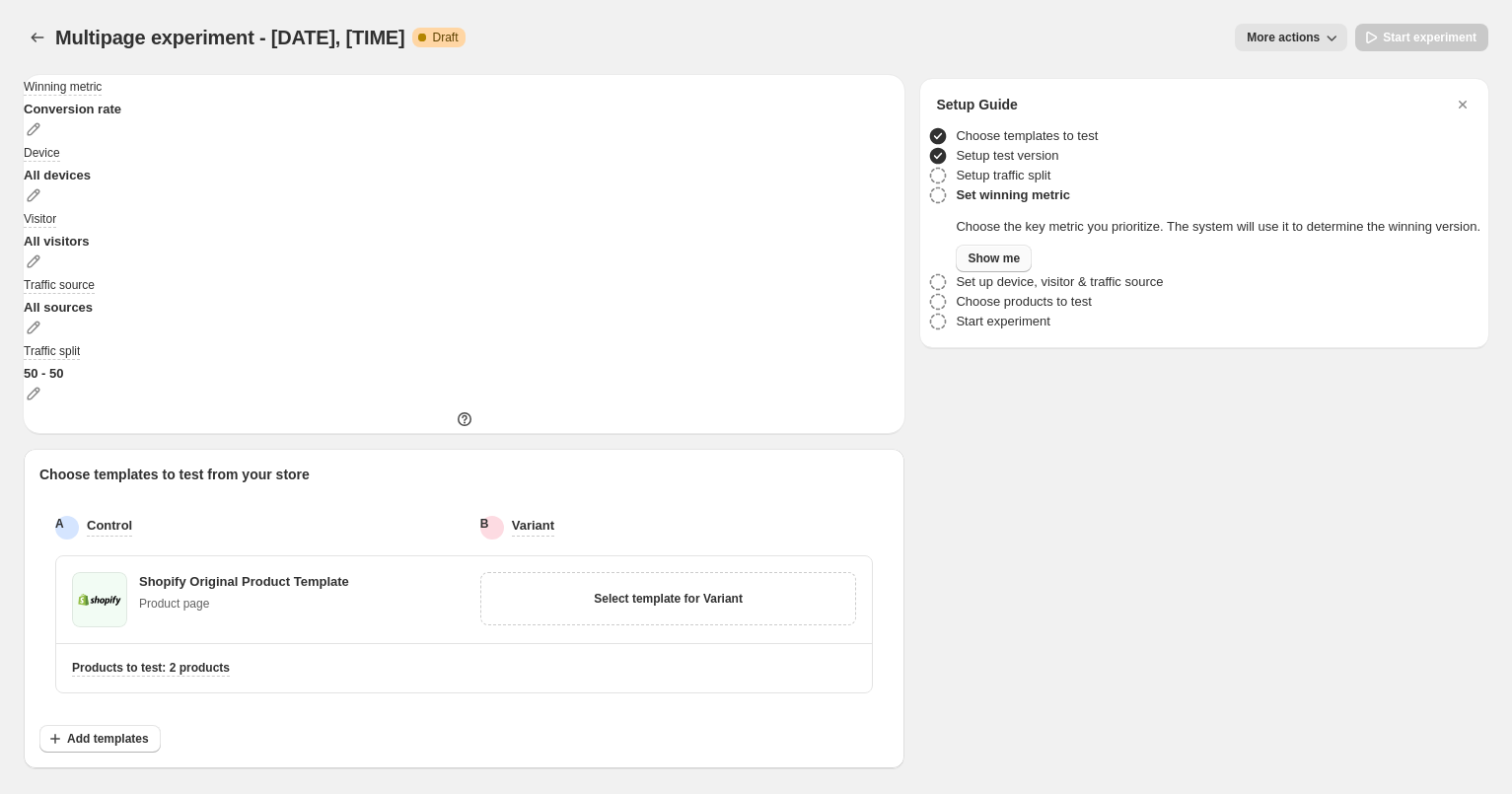 click on "Show me" at bounding box center (993, 258) 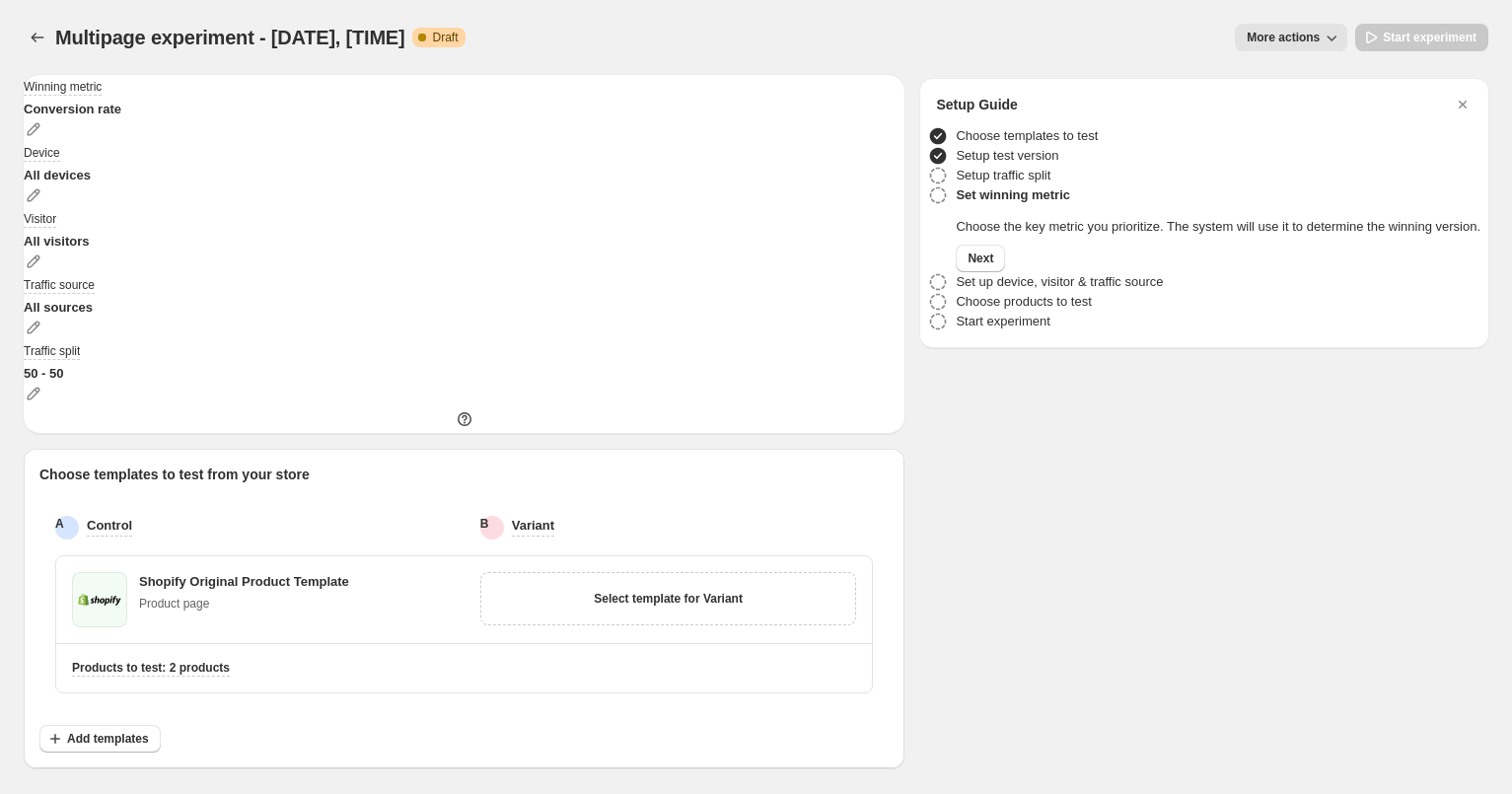 click at bounding box center (756, 0) 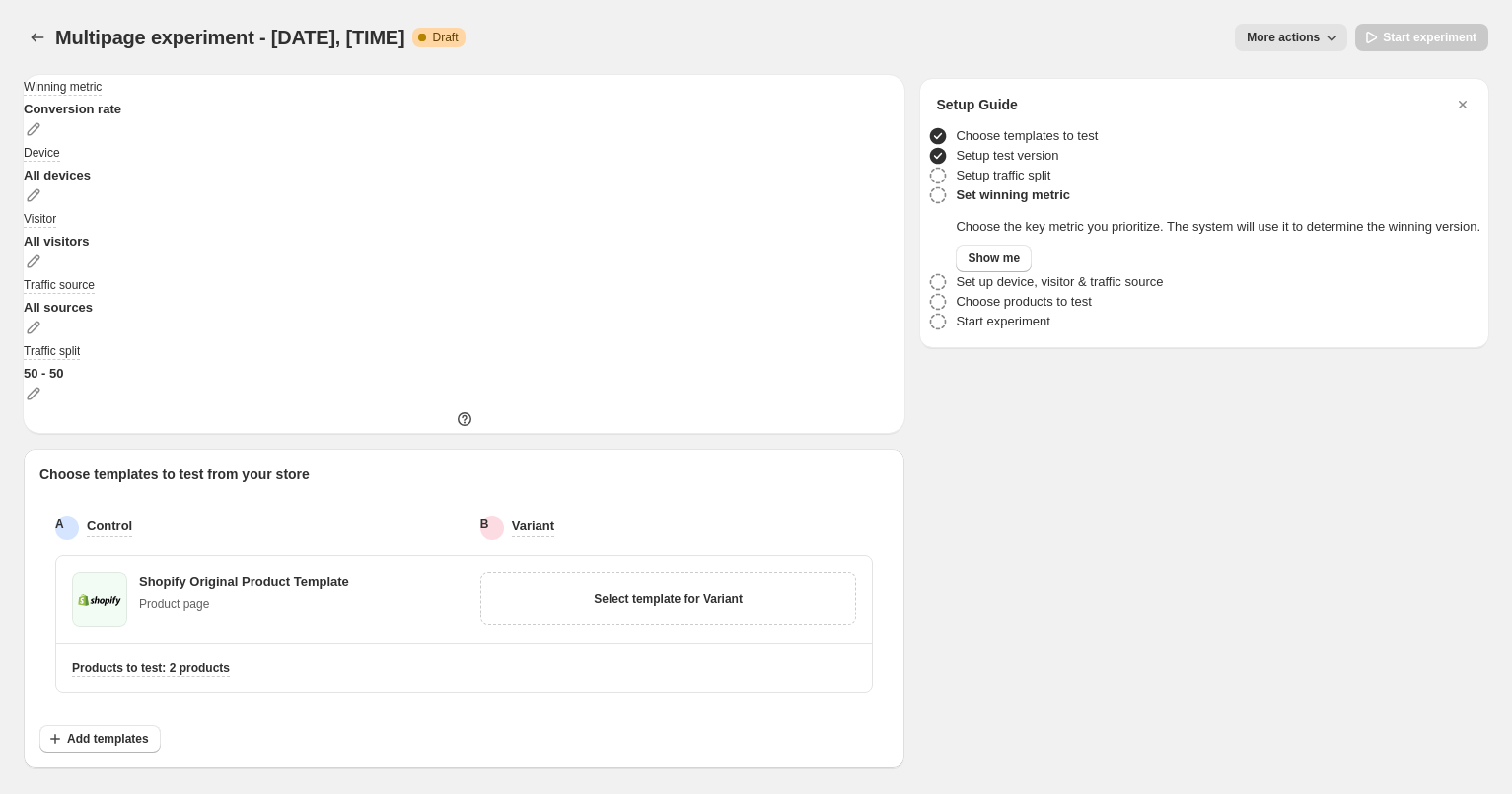 click on "Setup test version" at bounding box center (1007, 156) 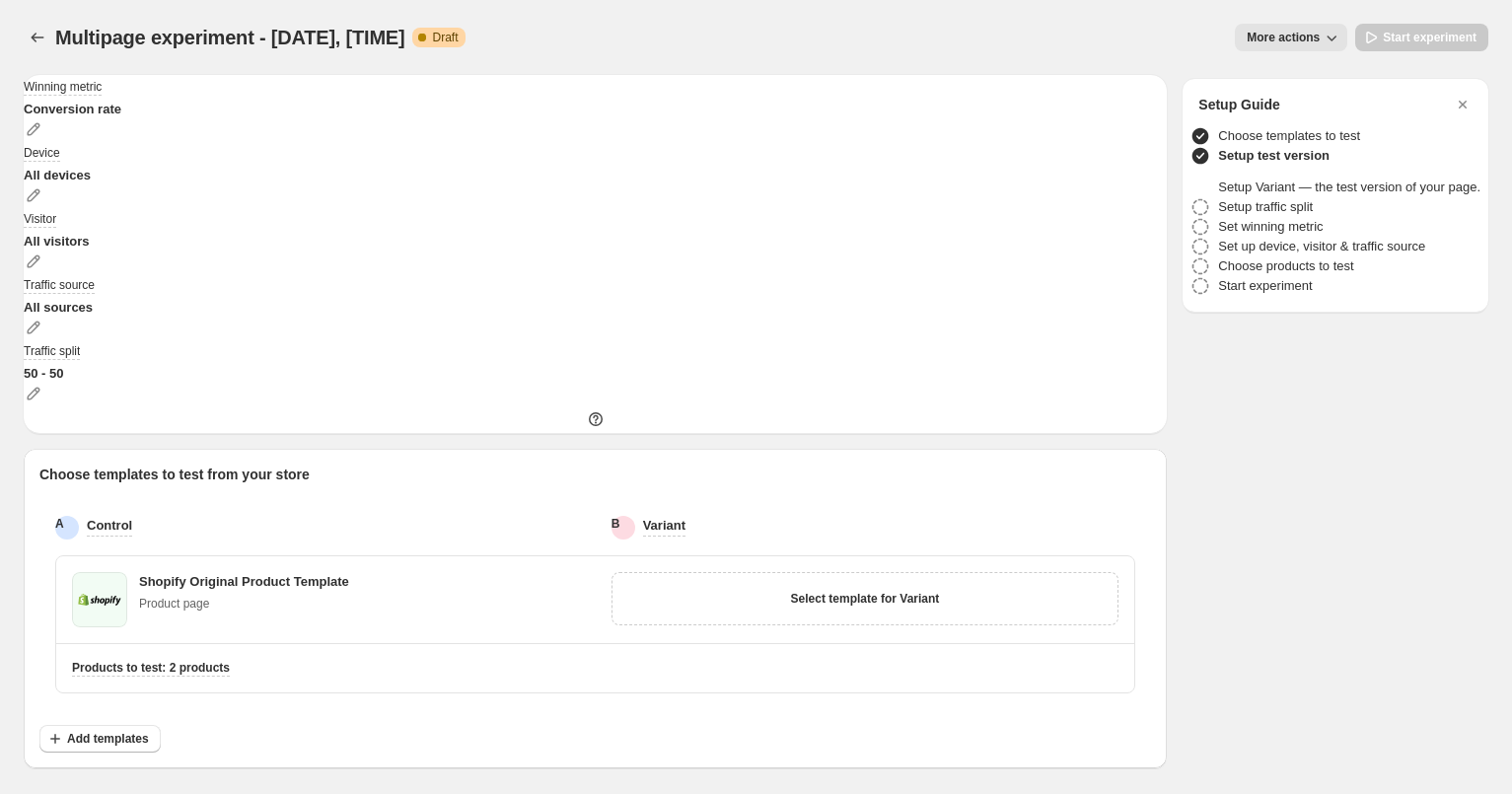 click on "Setup traffic split" at bounding box center (1265, 207) 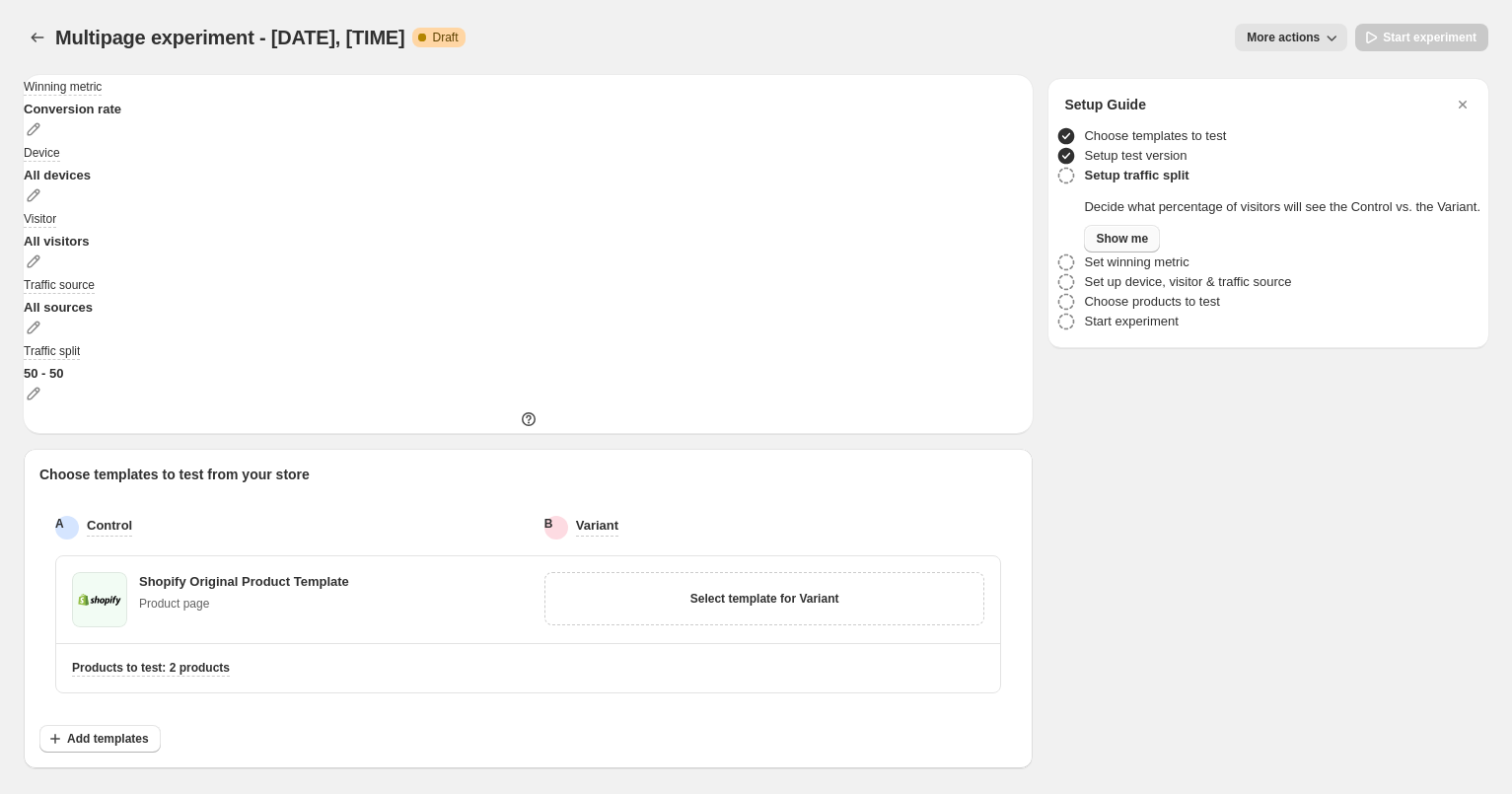 click on "Show me" at bounding box center [1121, 239] 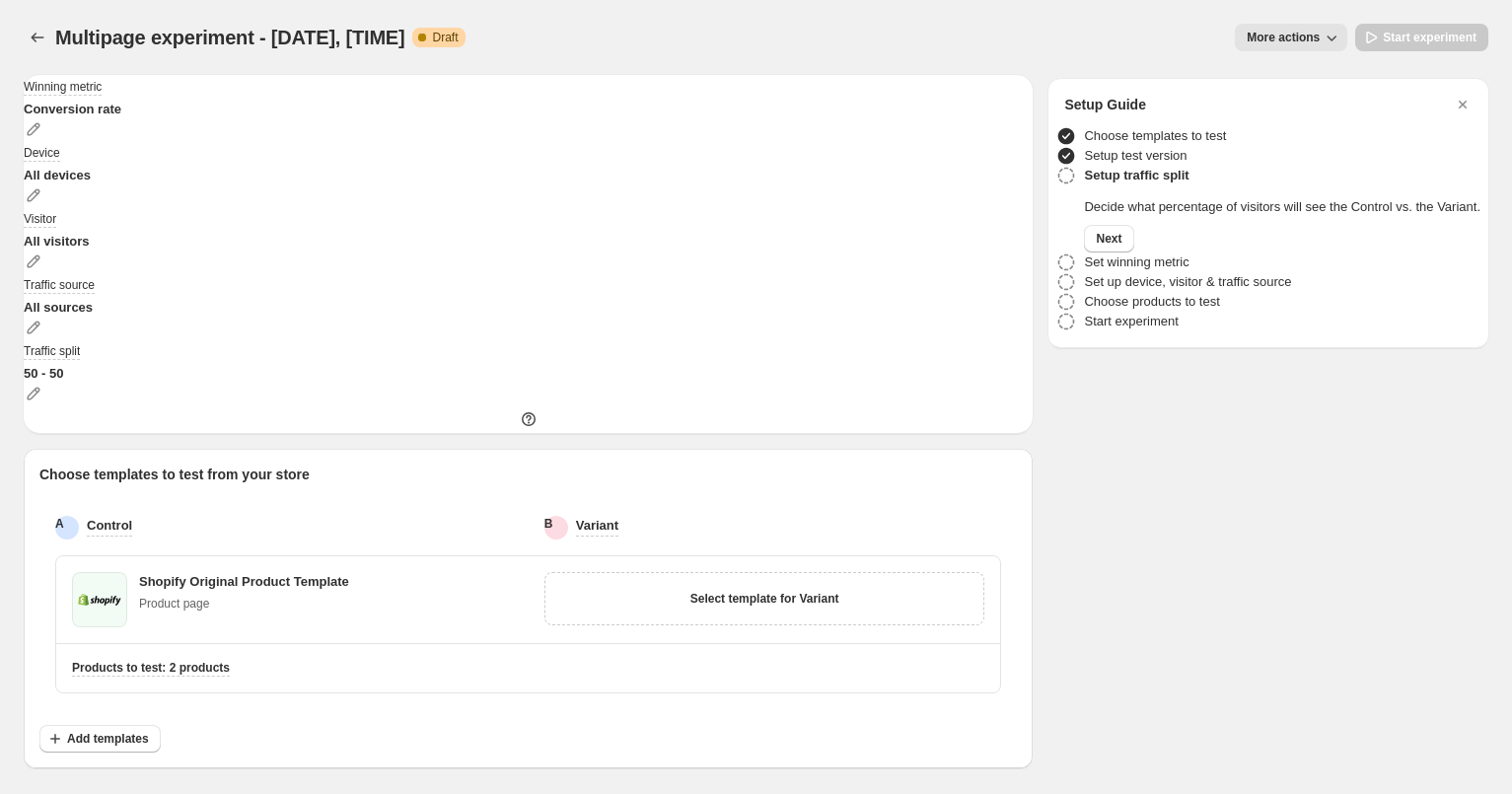 click at bounding box center (756, 0) 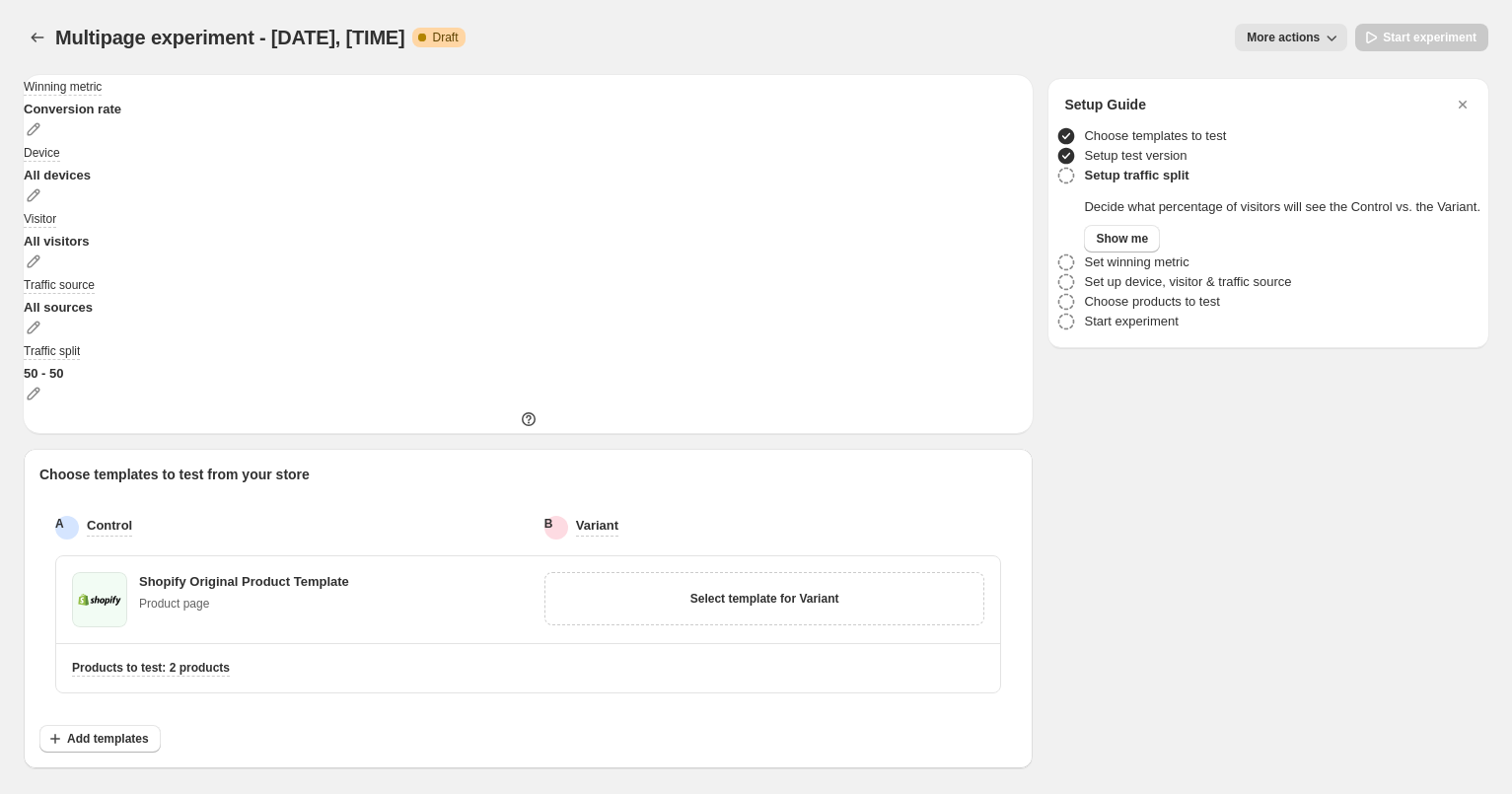 click on "Set winning metric" at bounding box center [1136, 262] 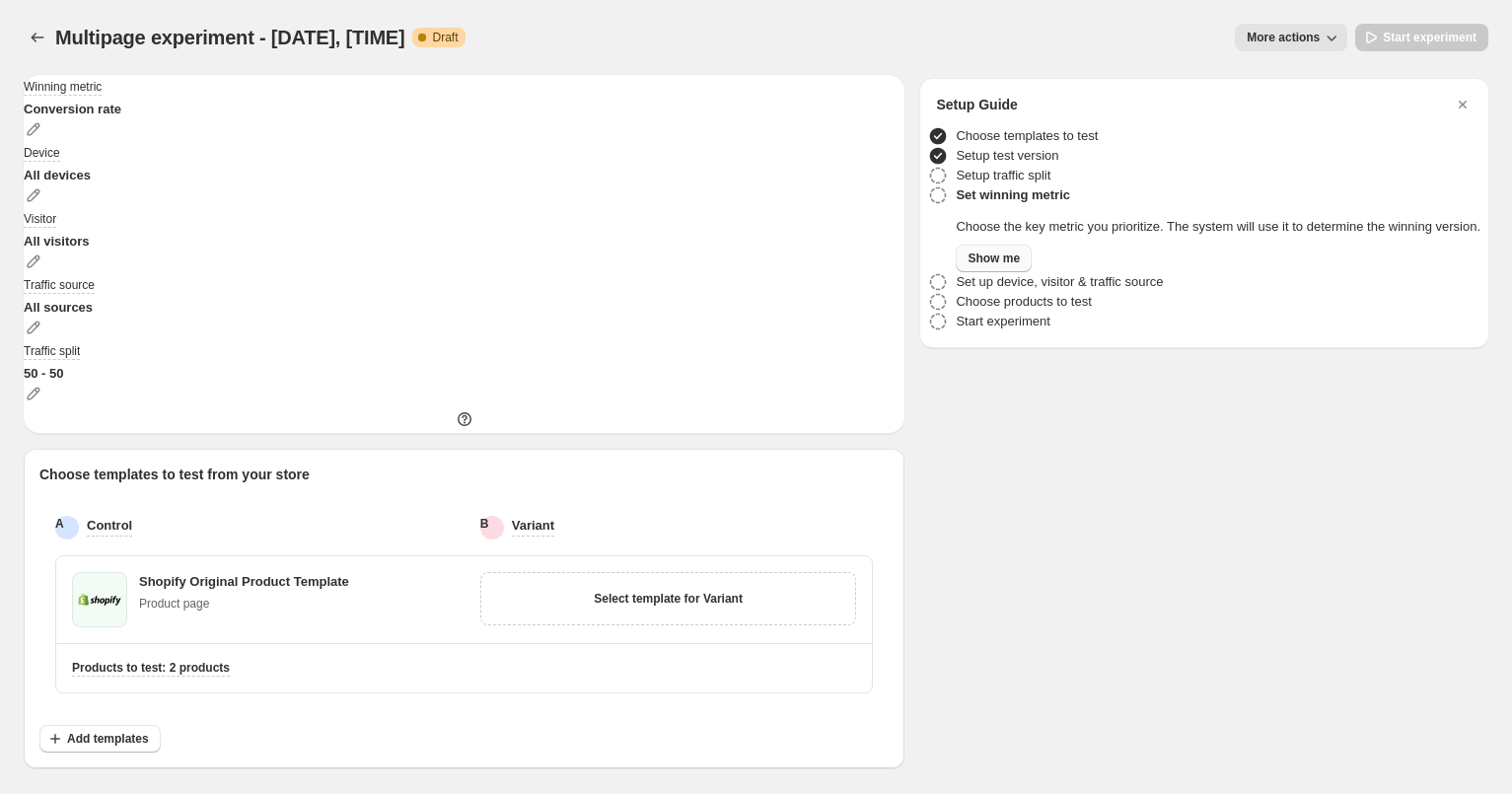 click on "Show me" at bounding box center (993, 258) 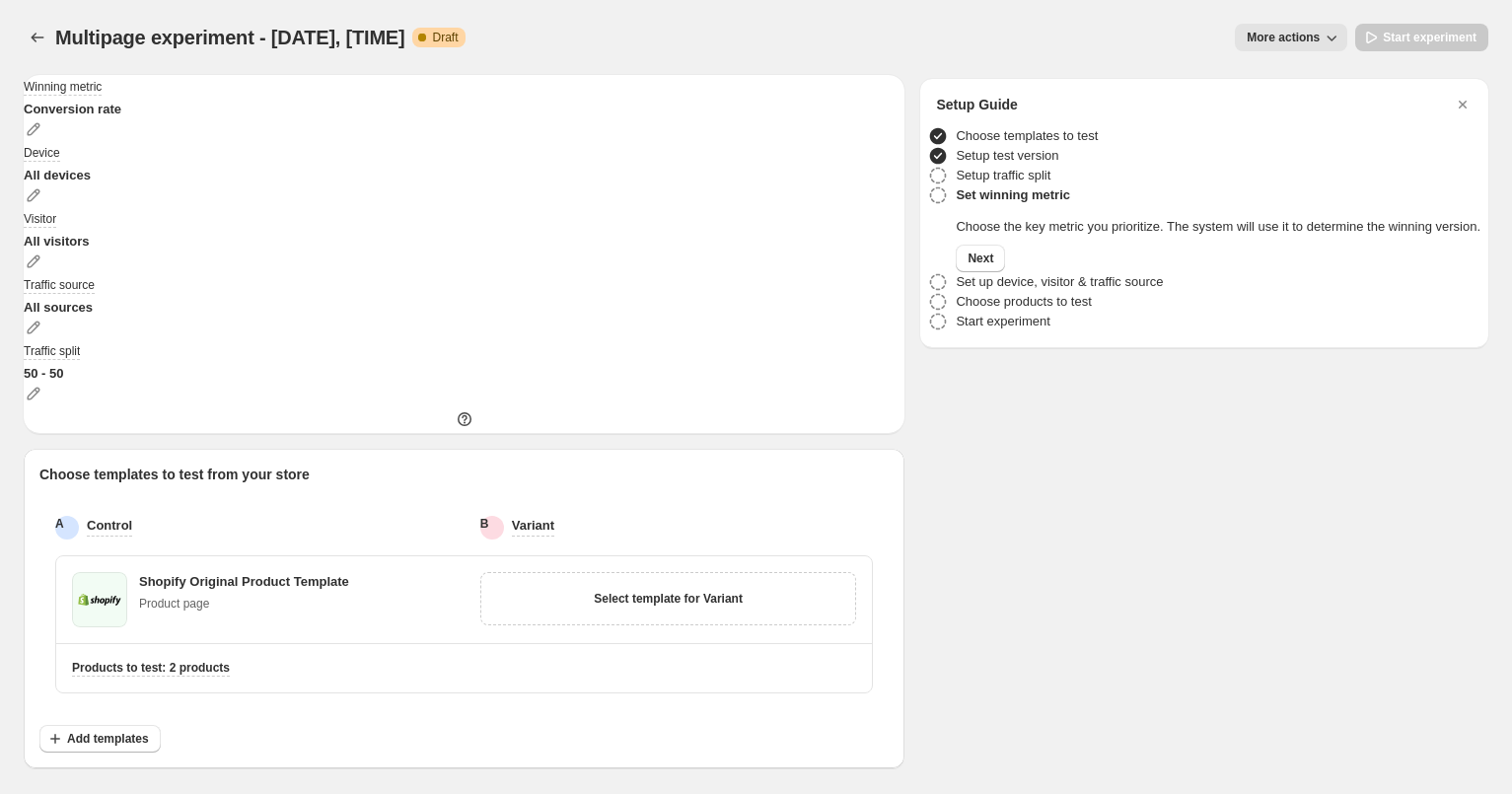 click at bounding box center [756, 0] 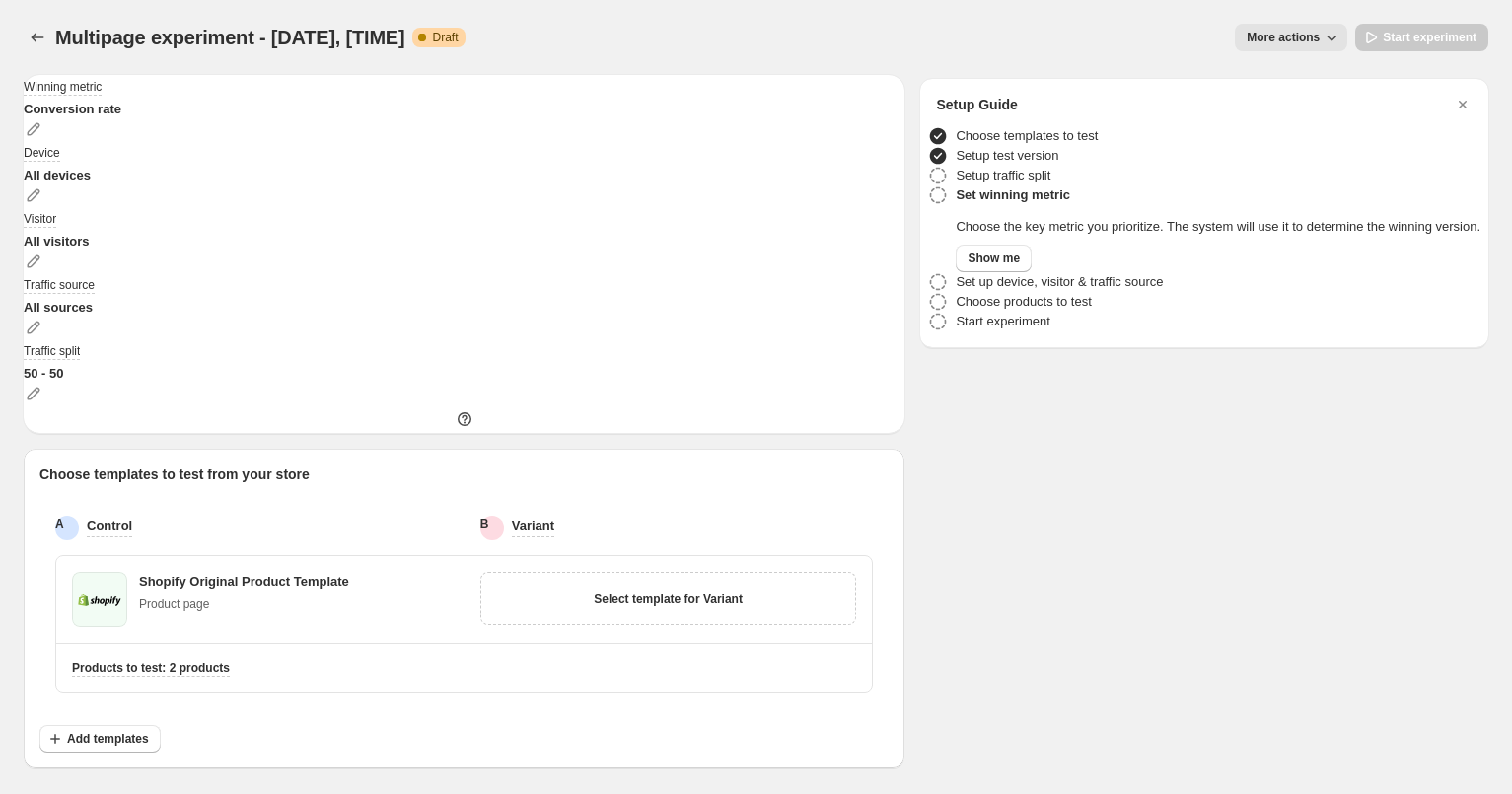 drag, startPoint x: 708, startPoint y: 169, endPoint x: 585, endPoint y: 173, distance: 123.06502 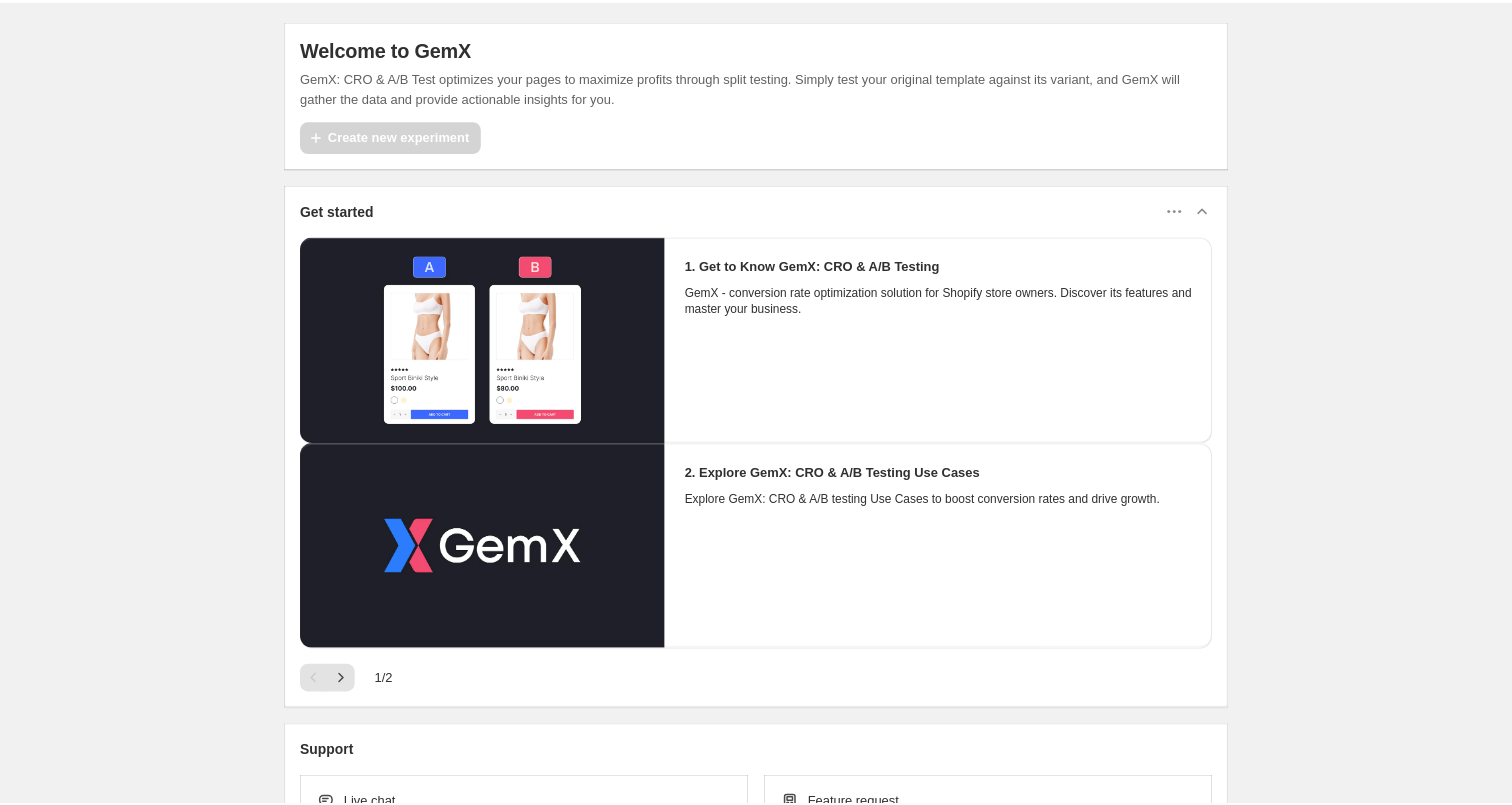 scroll, scrollTop: 0, scrollLeft: 0, axis: both 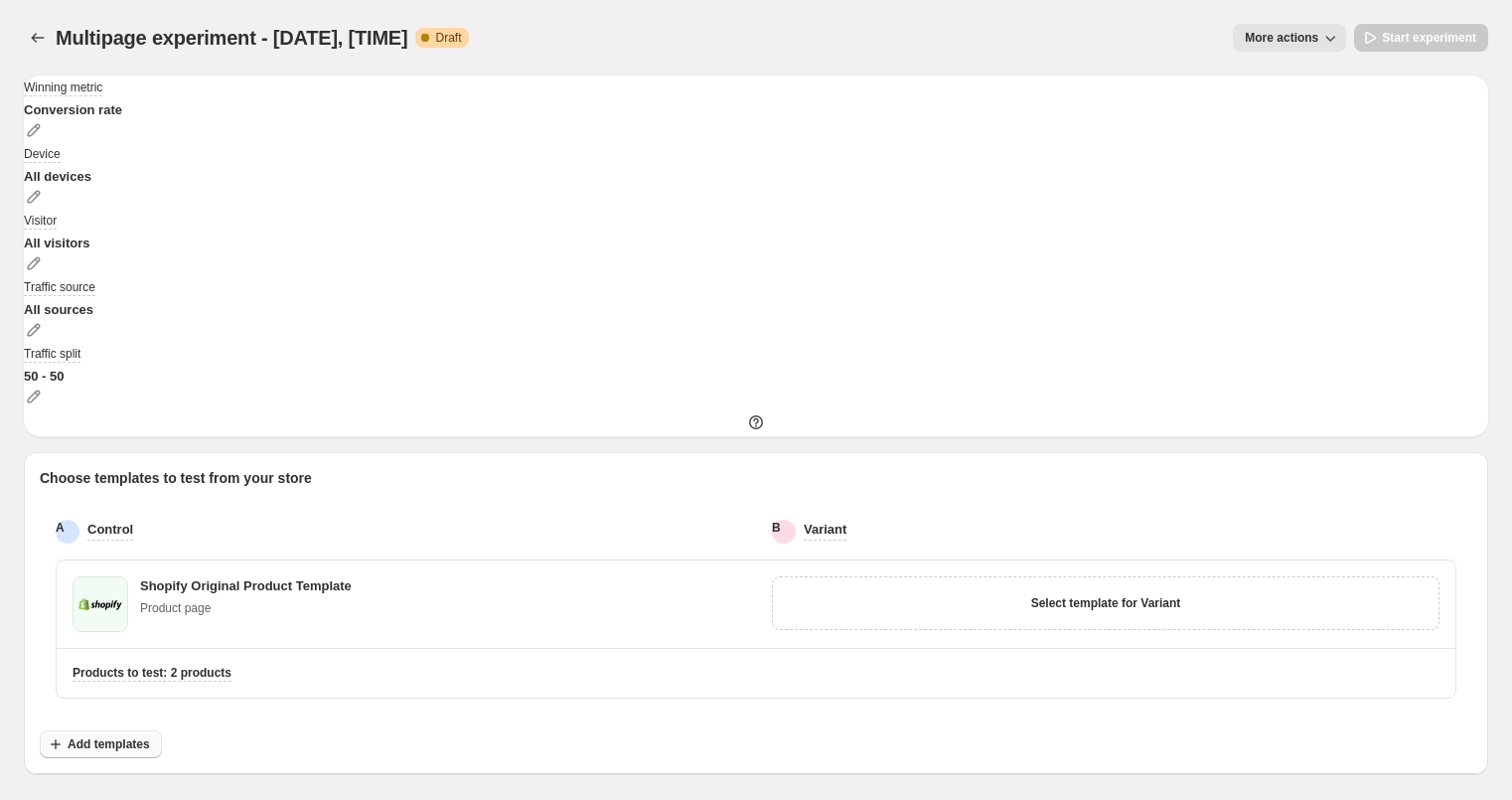 click on "Add templates" at bounding box center (108, 744) 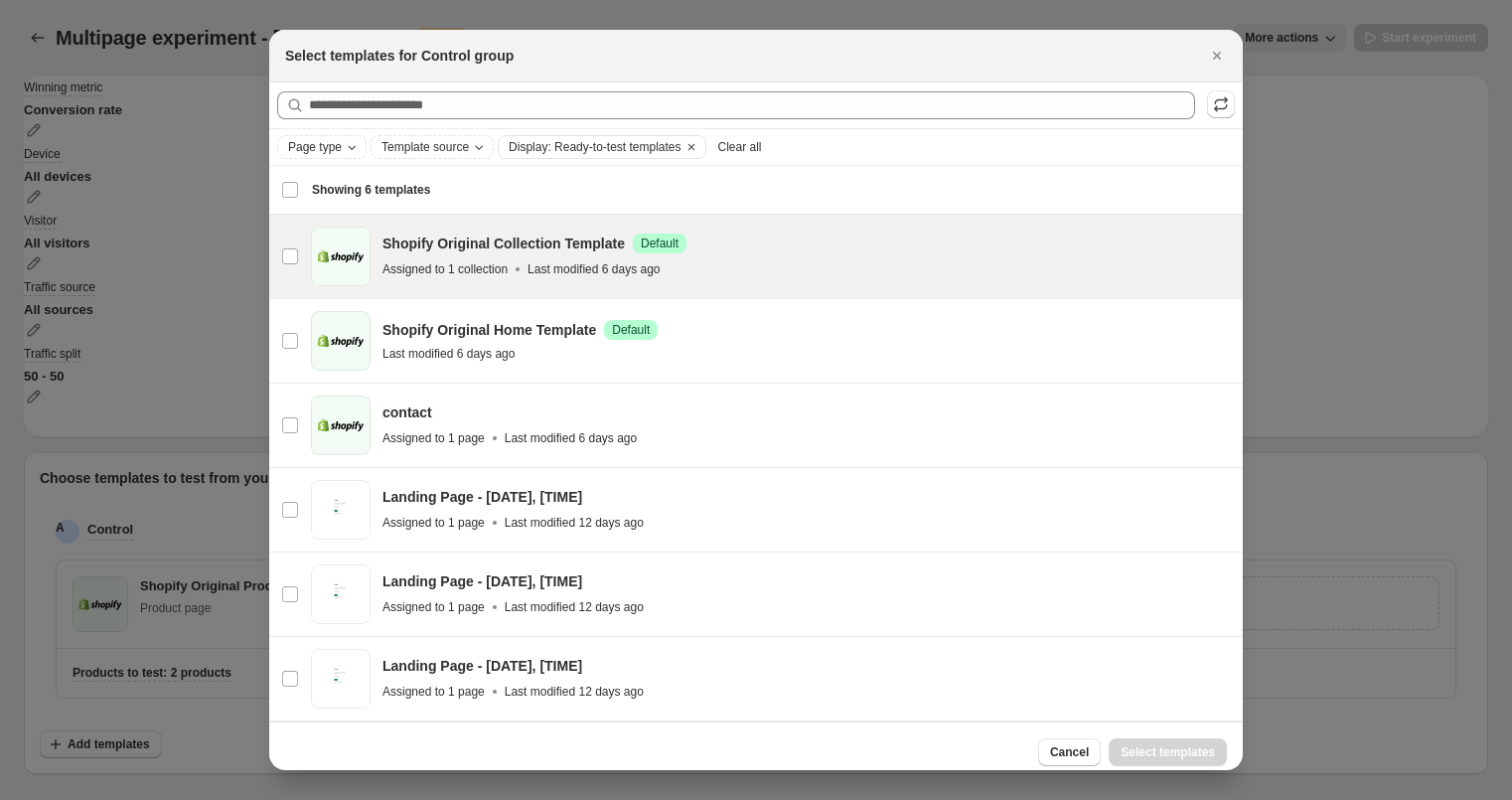 click at bounding box center (341, 256) 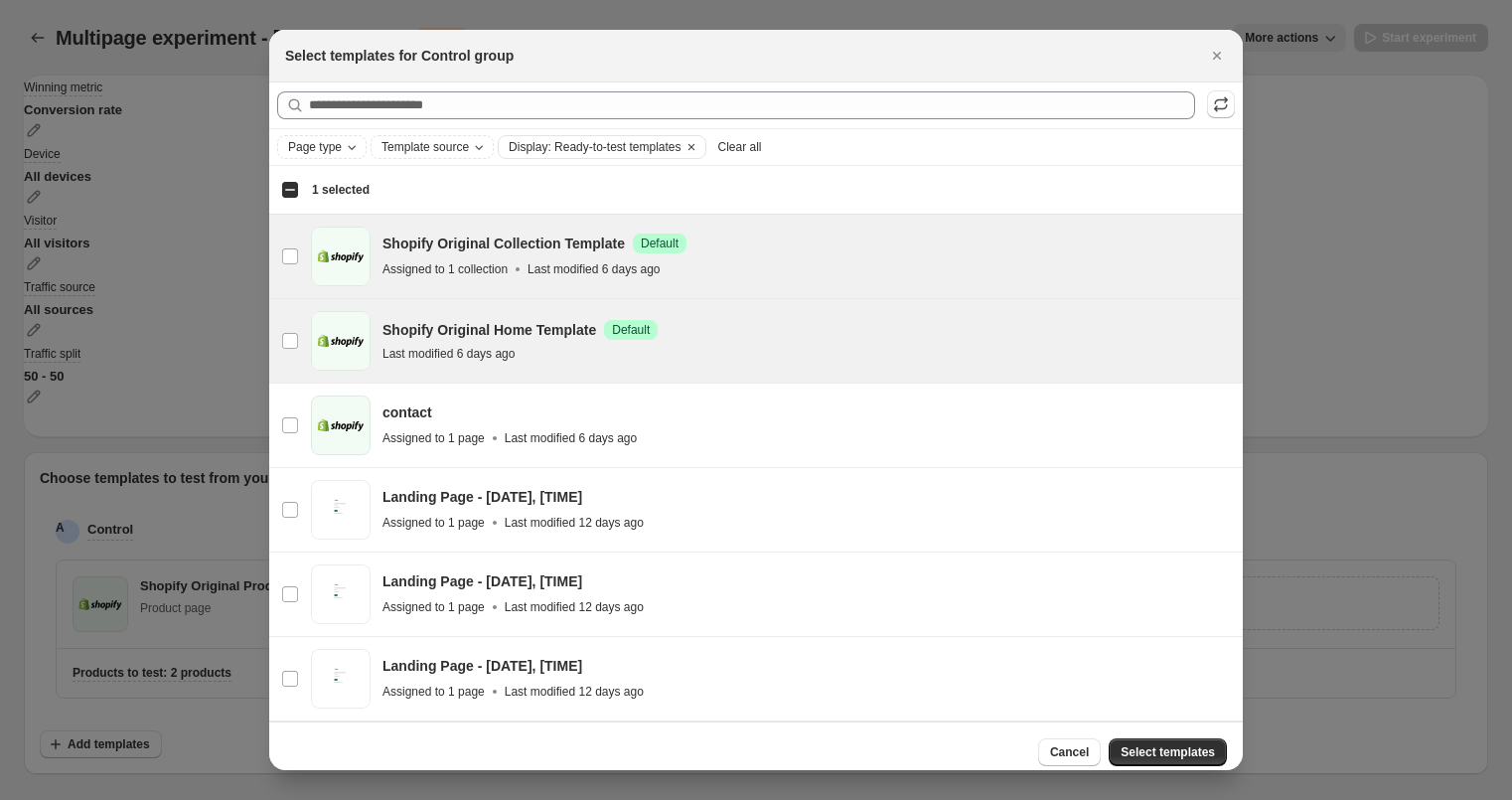 click at bounding box center (341, 341) 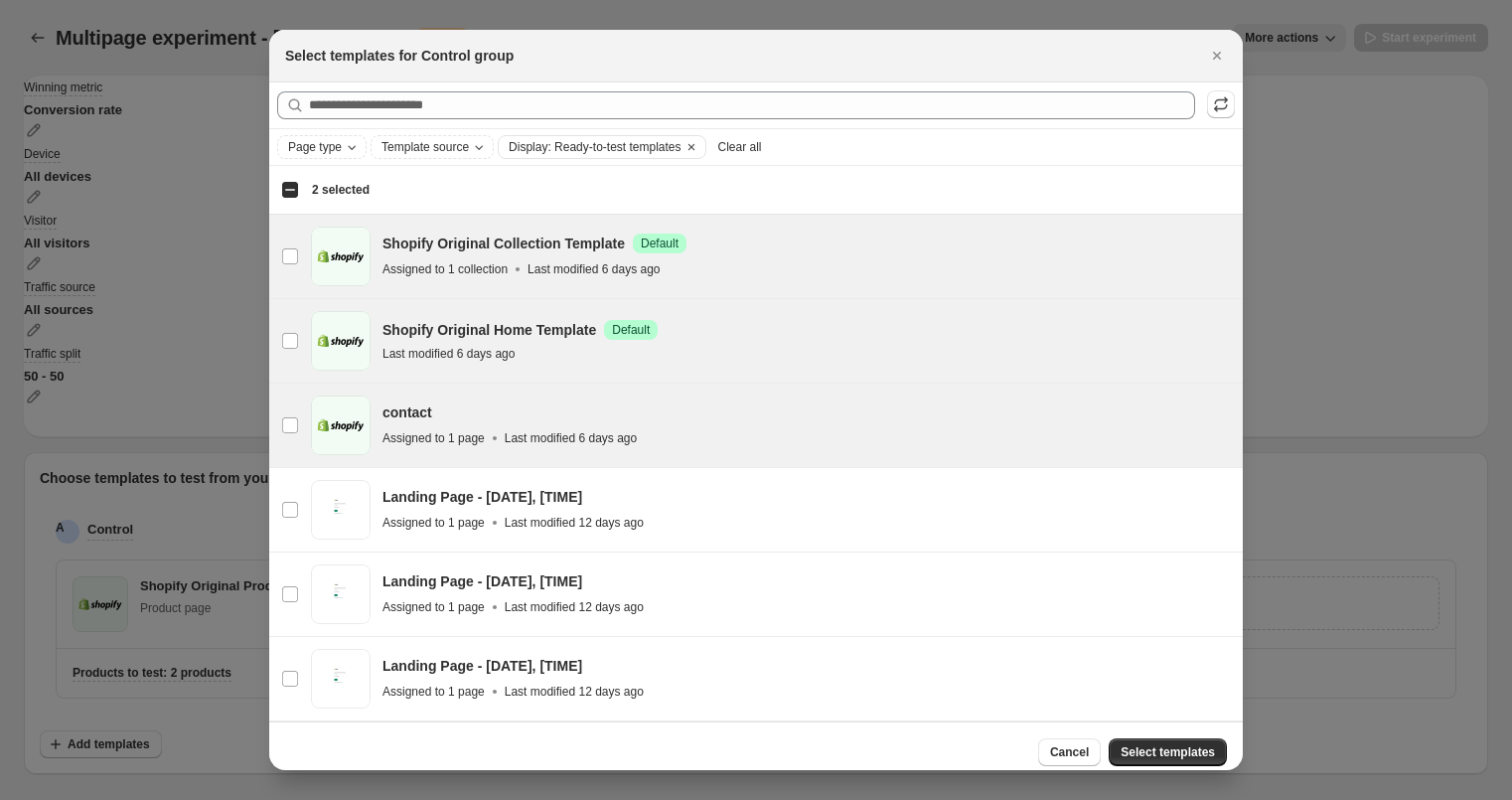 click at bounding box center [341, 425] 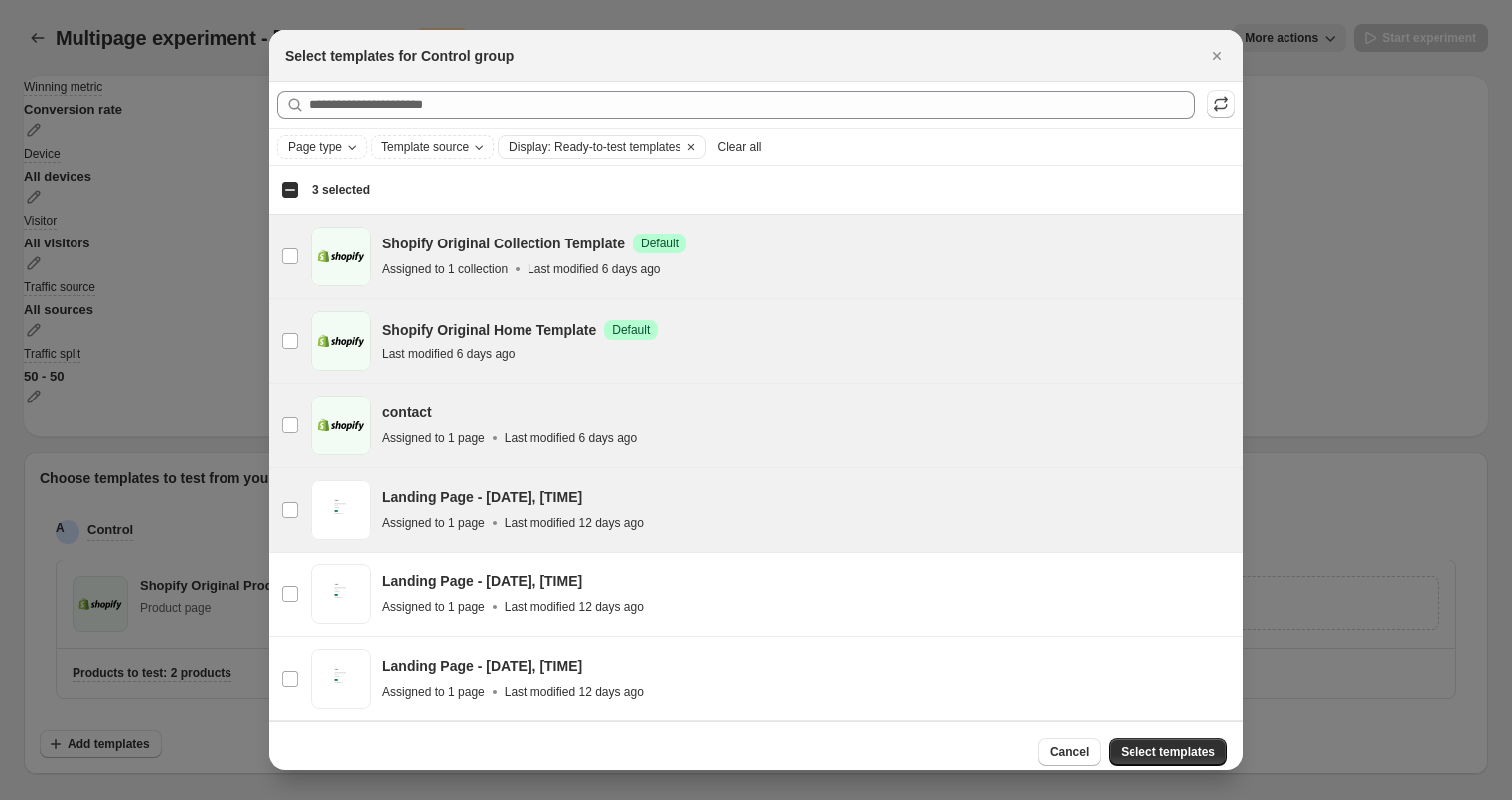 click at bounding box center [341, 510] 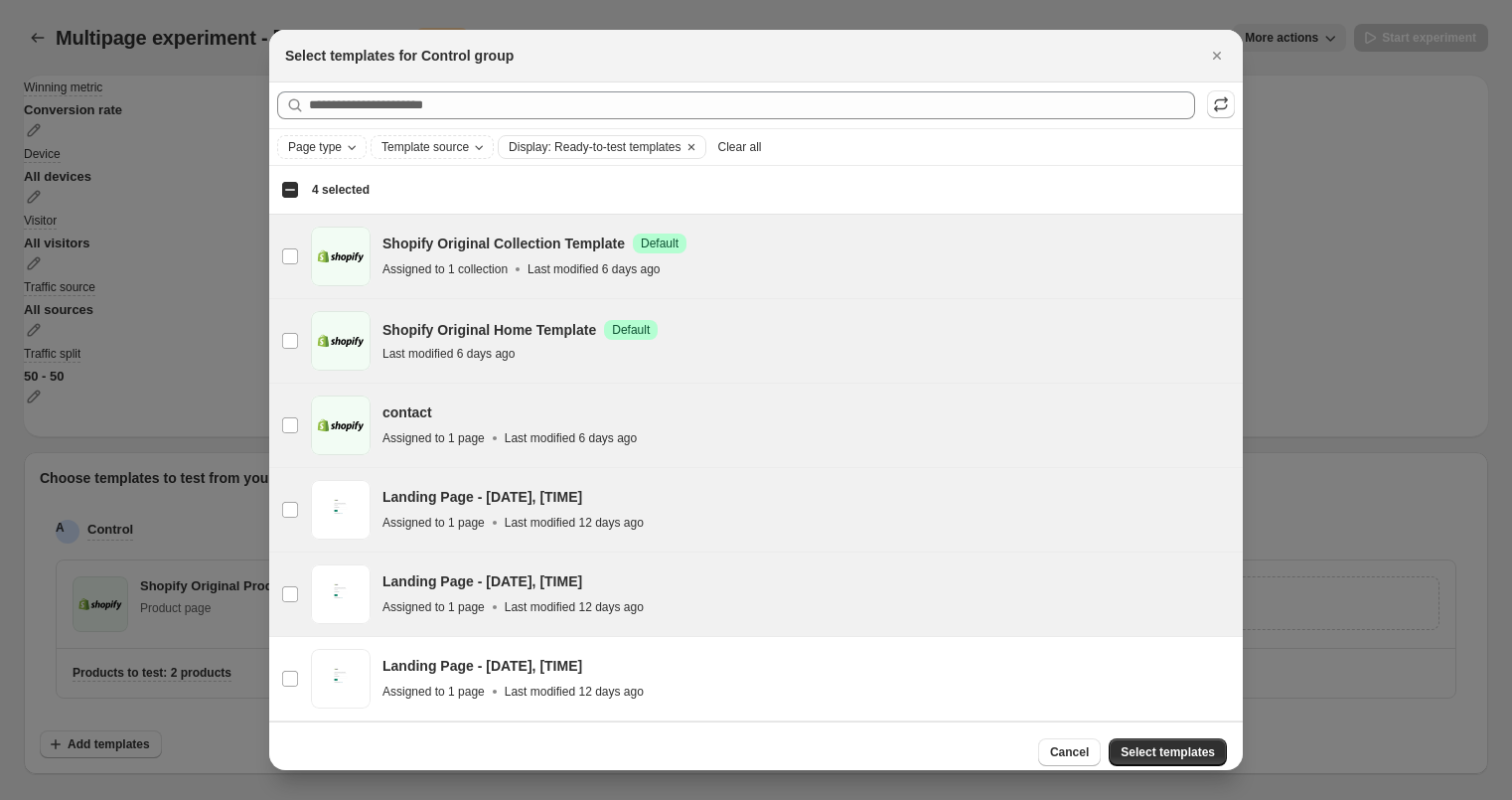 click at bounding box center [341, 594] 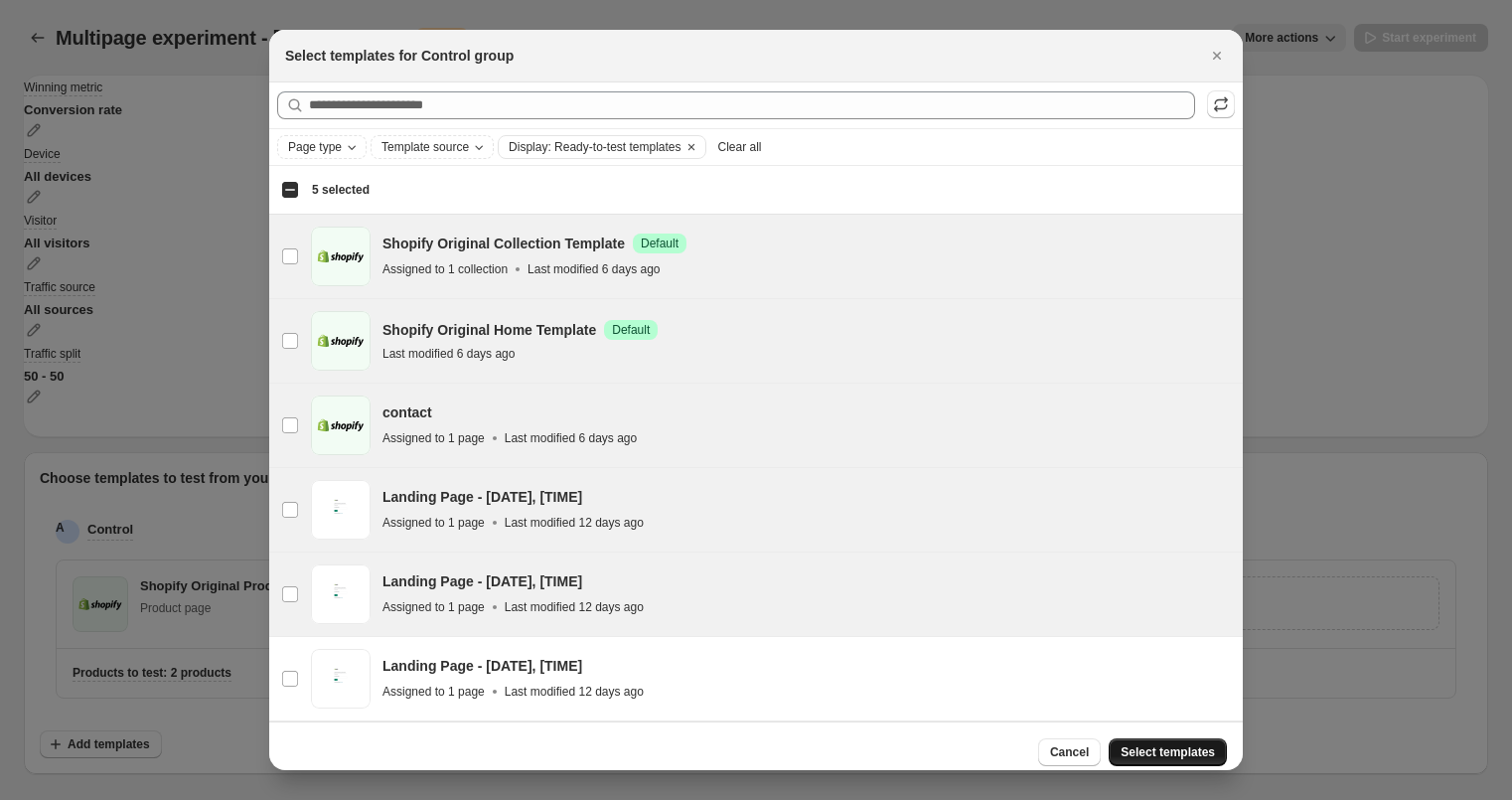 click on "Select templates" at bounding box center (1167, 752) 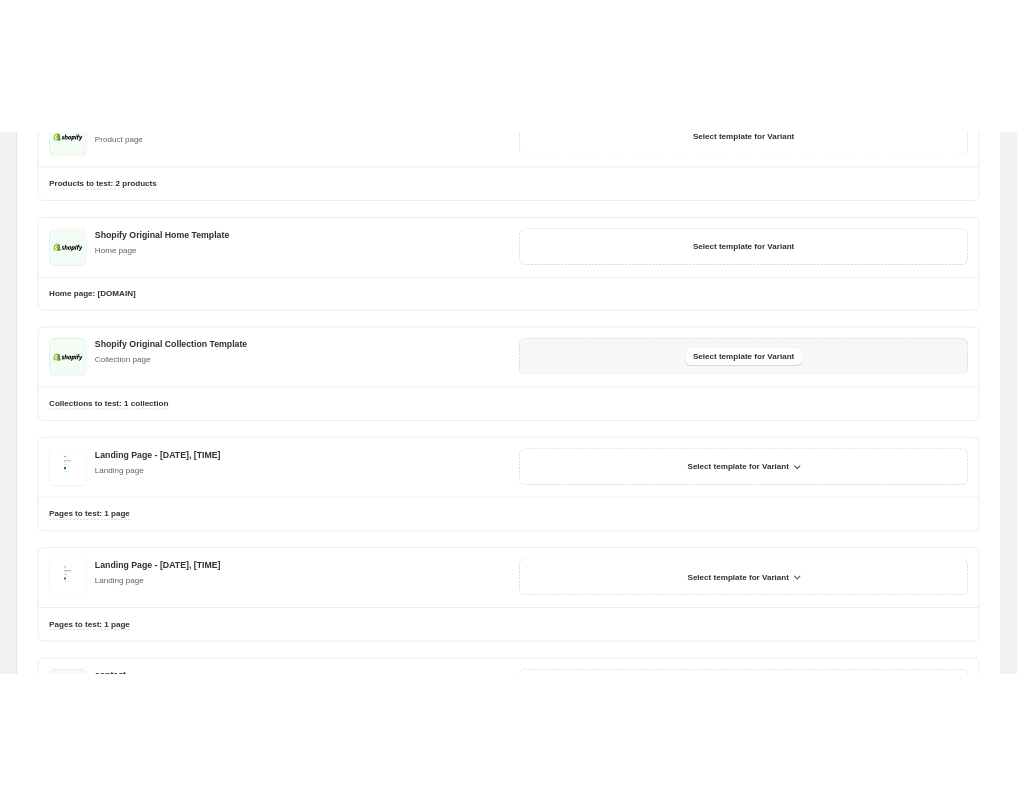 scroll, scrollTop: 611, scrollLeft: 0, axis: vertical 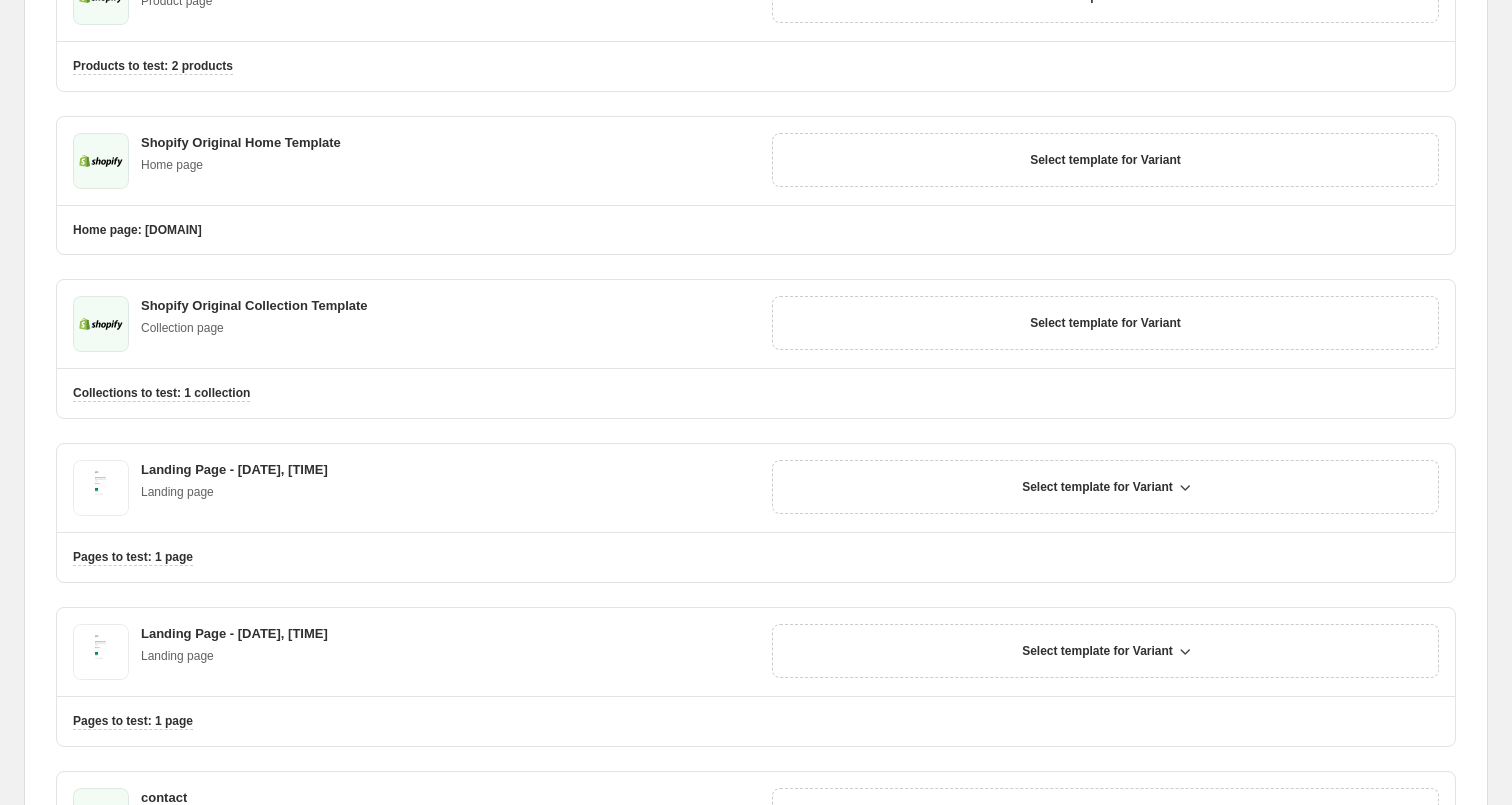 drag, startPoint x: 156, startPoint y: 358, endPoint x: 124, endPoint y: 310, distance: 57.68882 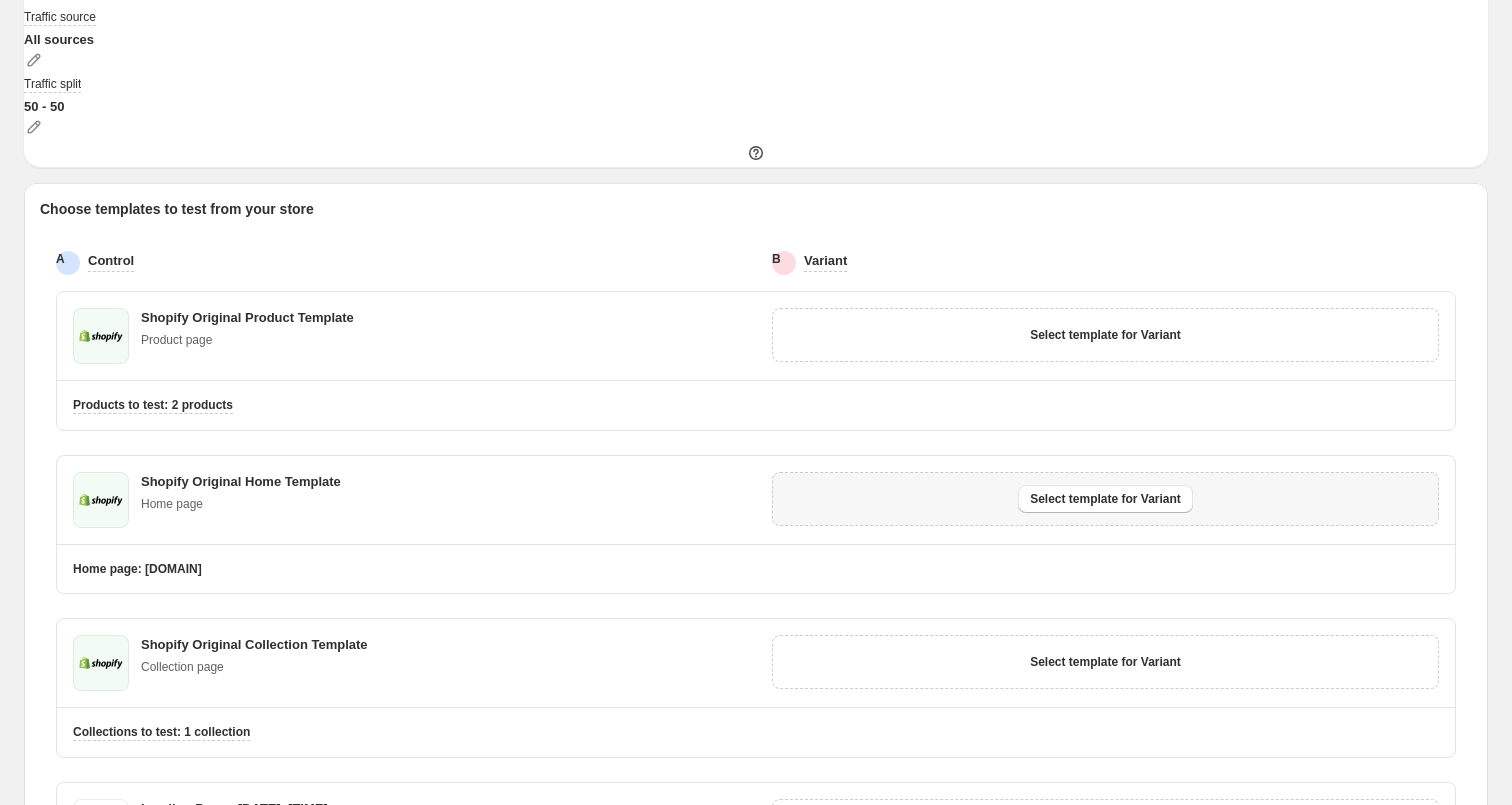 scroll, scrollTop: 0, scrollLeft: 0, axis: both 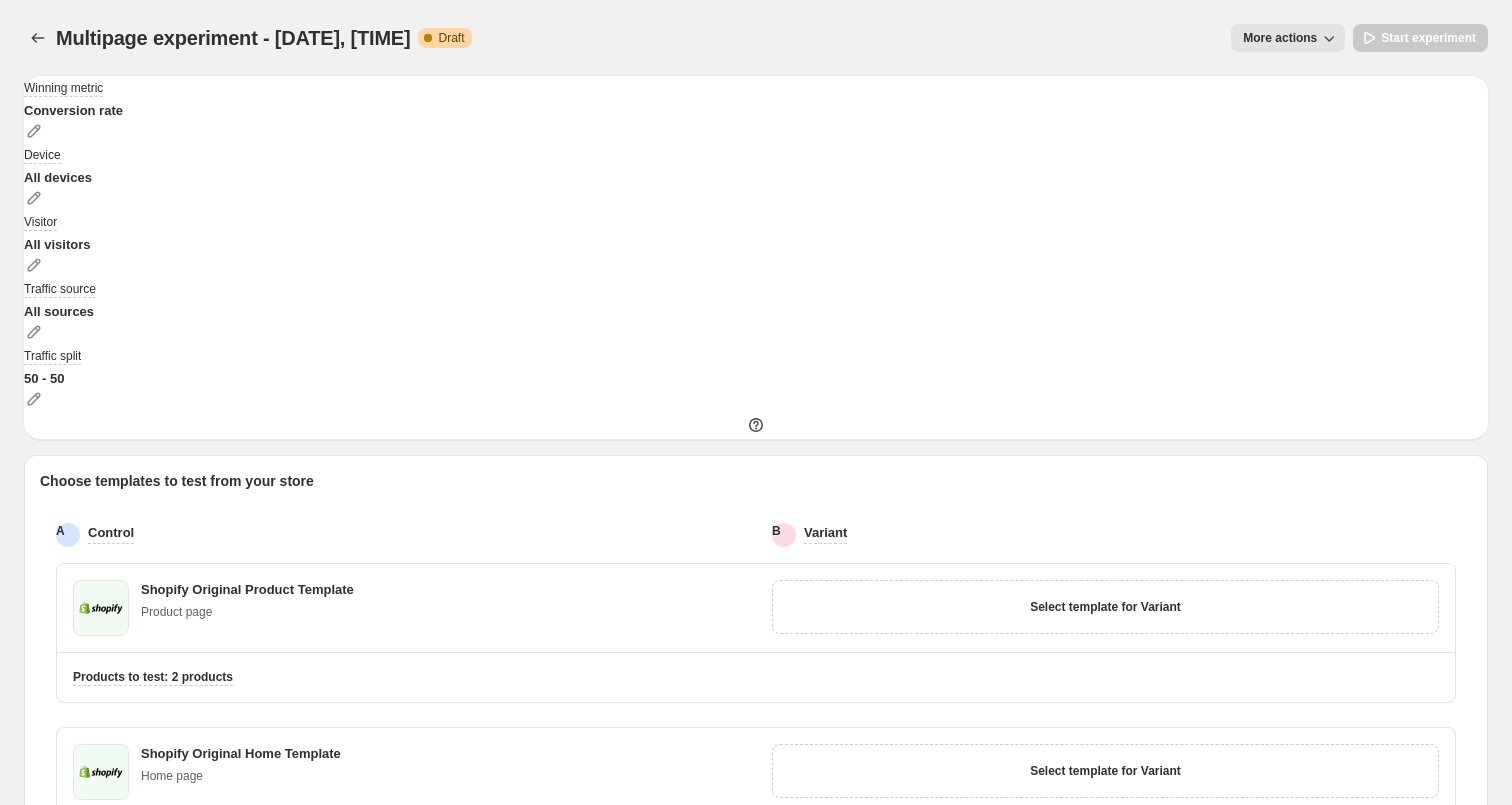 drag, startPoint x: 887, startPoint y: 30, endPoint x: 799, endPoint y: 14, distance: 89.44272 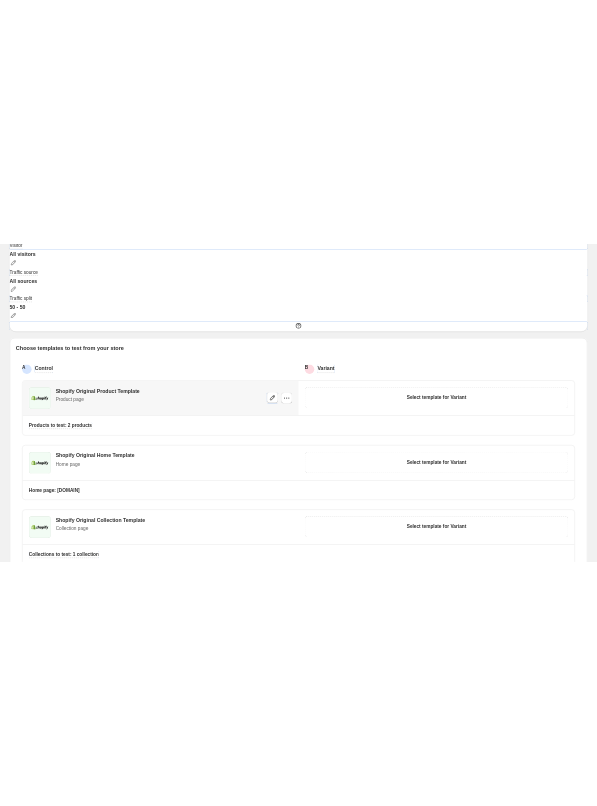 scroll, scrollTop: 0, scrollLeft: 0, axis: both 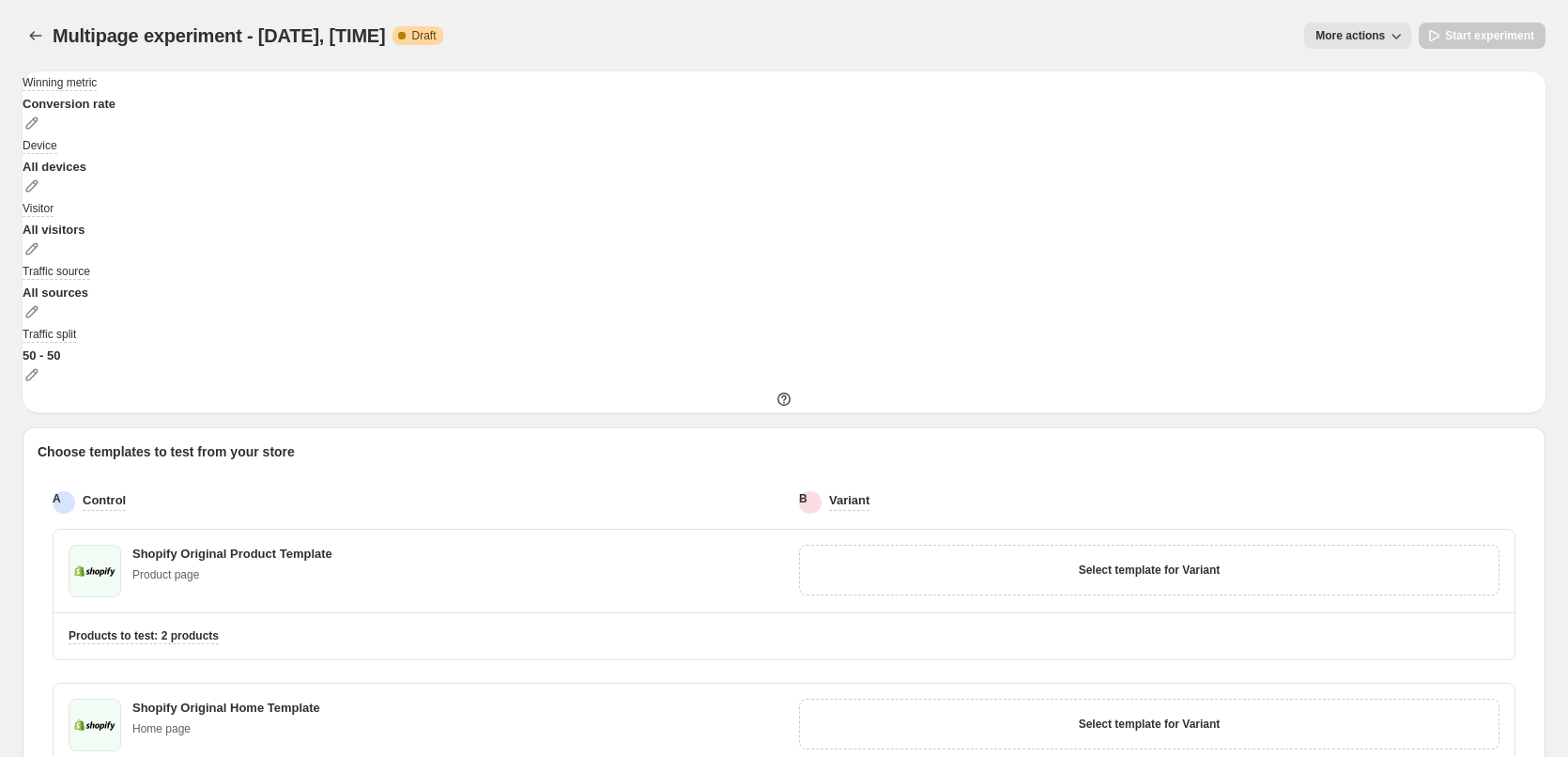 click on "More actions" at bounding box center [1350, 36] 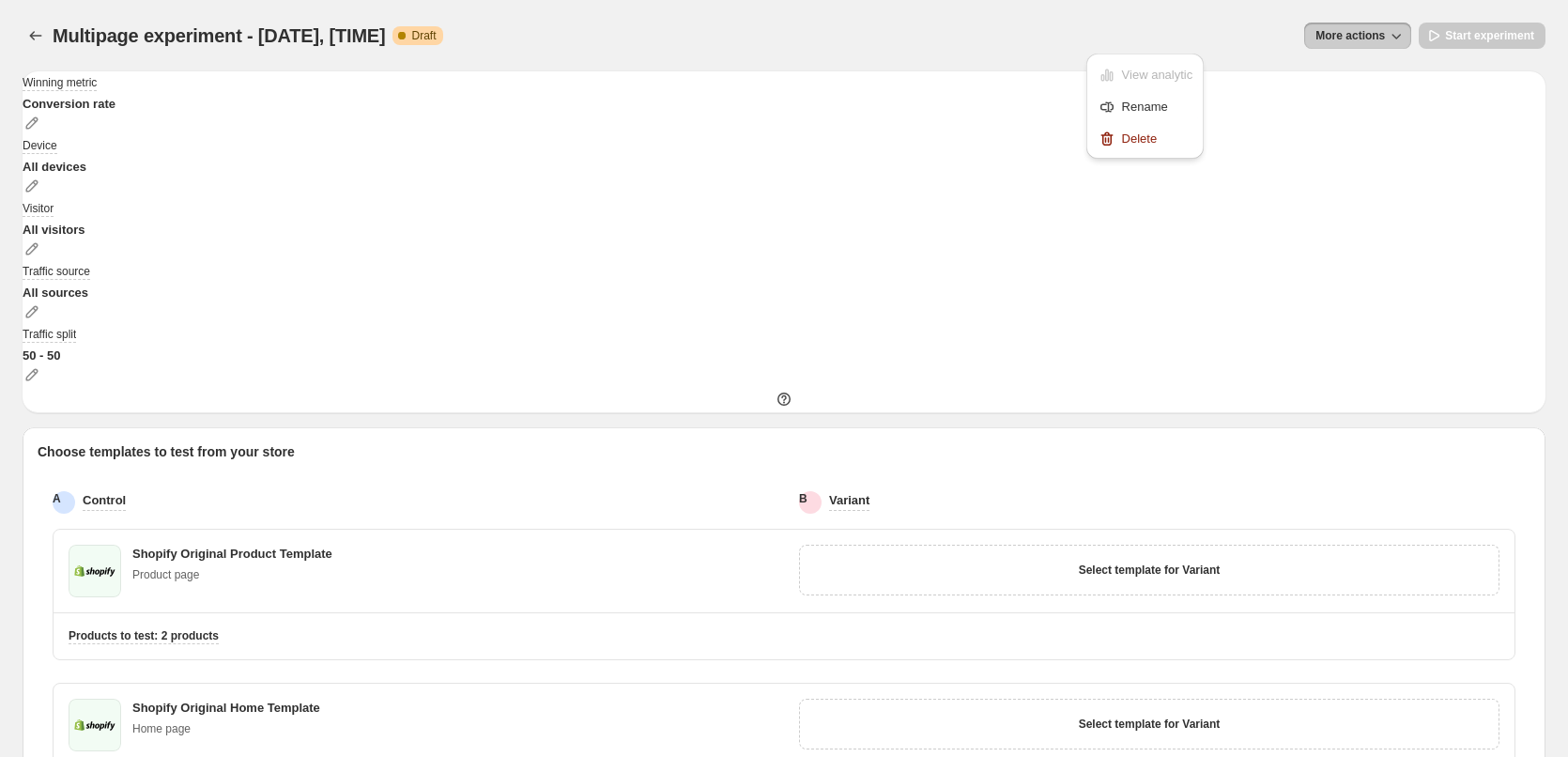 click on "Multipage experiment - [DATE], [TIME]. This page is ready Multipage experiment - [DATE], [TIME] Warning Complete Draft More actions More actions More actions Start experiment" at bounding box center (784, 36) 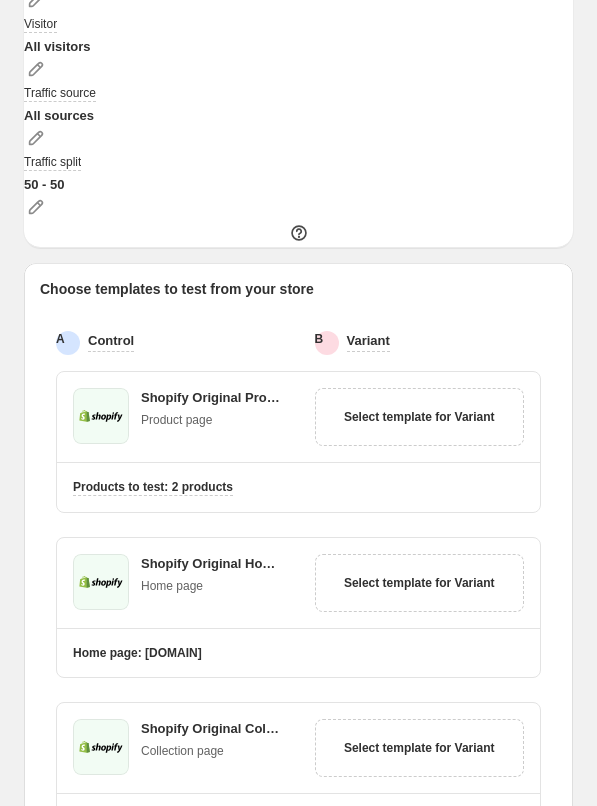 scroll, scrollTop: 0, scrollLeft: 0, axis: both 